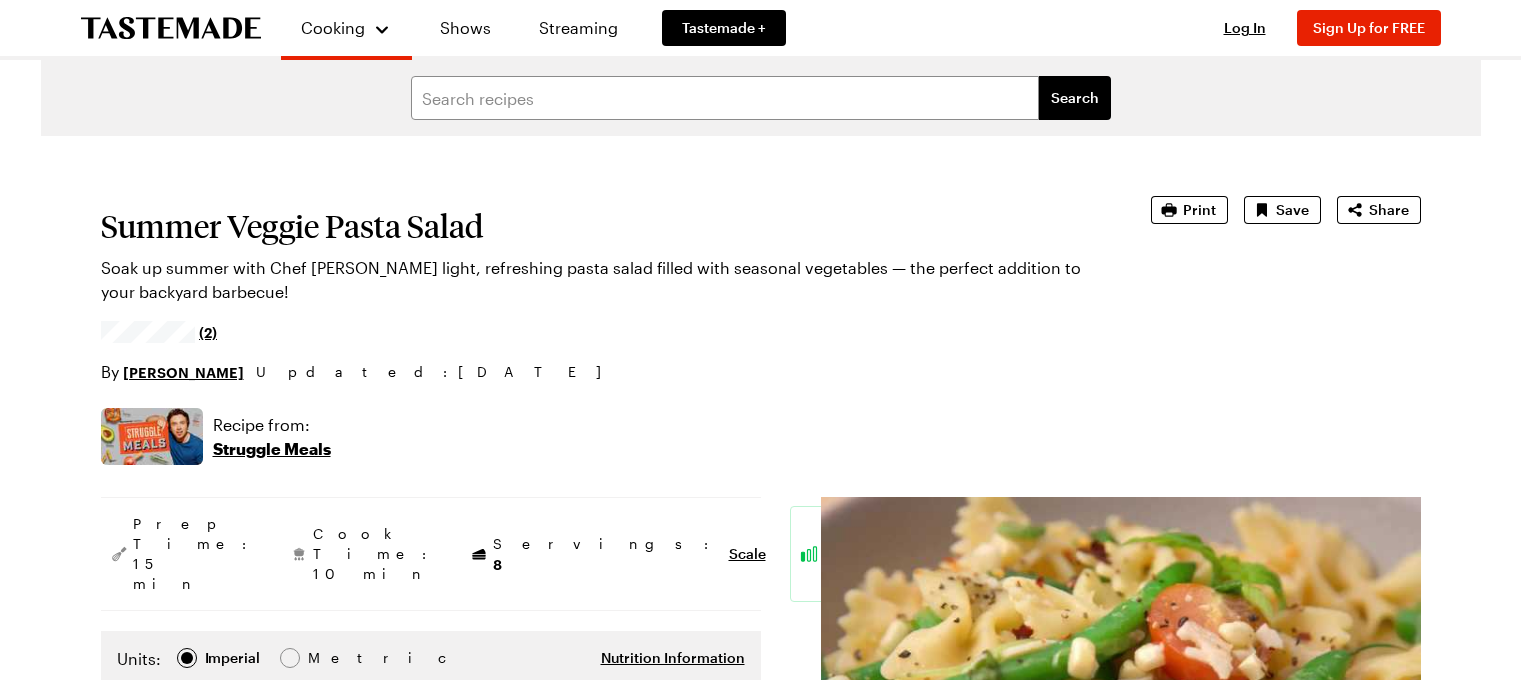 scroll, scrollTop: 0, scrollLeft: 0, axis: both 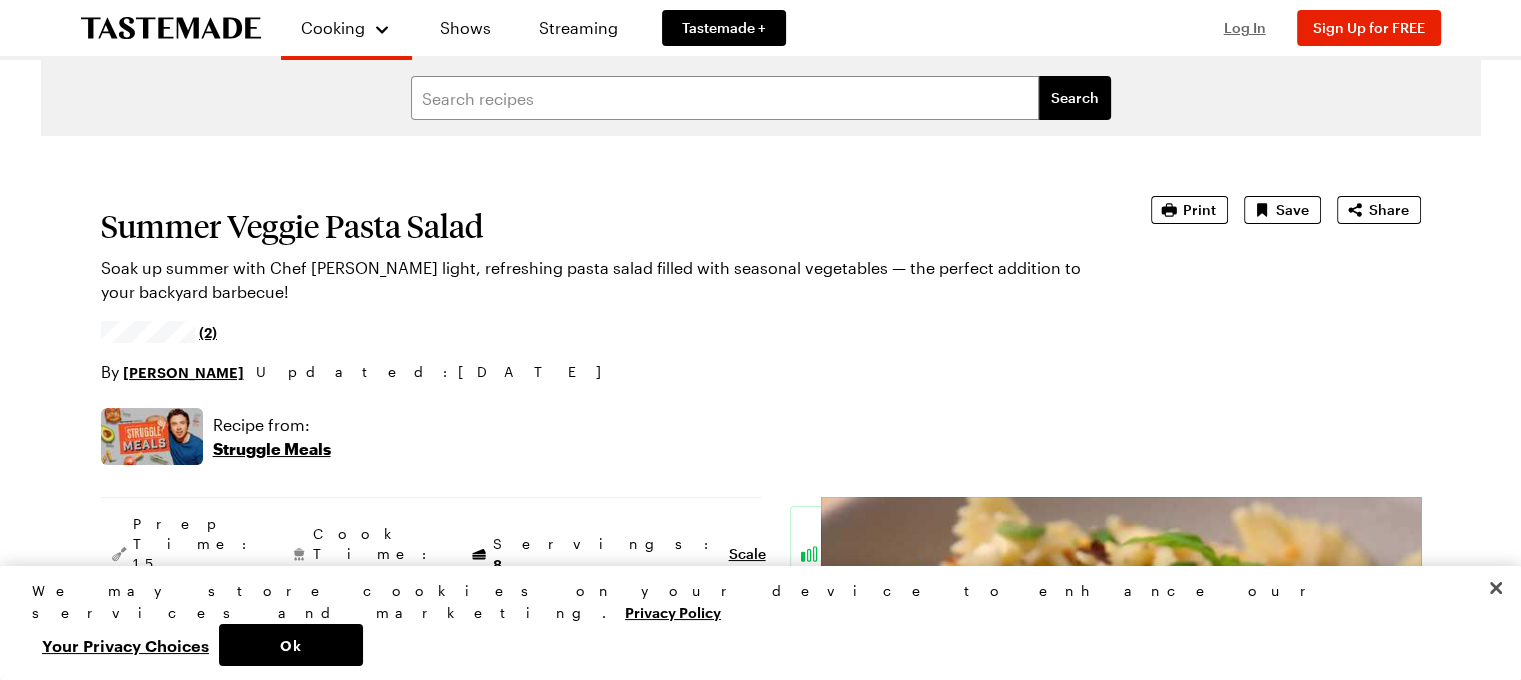 click on "Log In" at bounding box center [1245, 27] 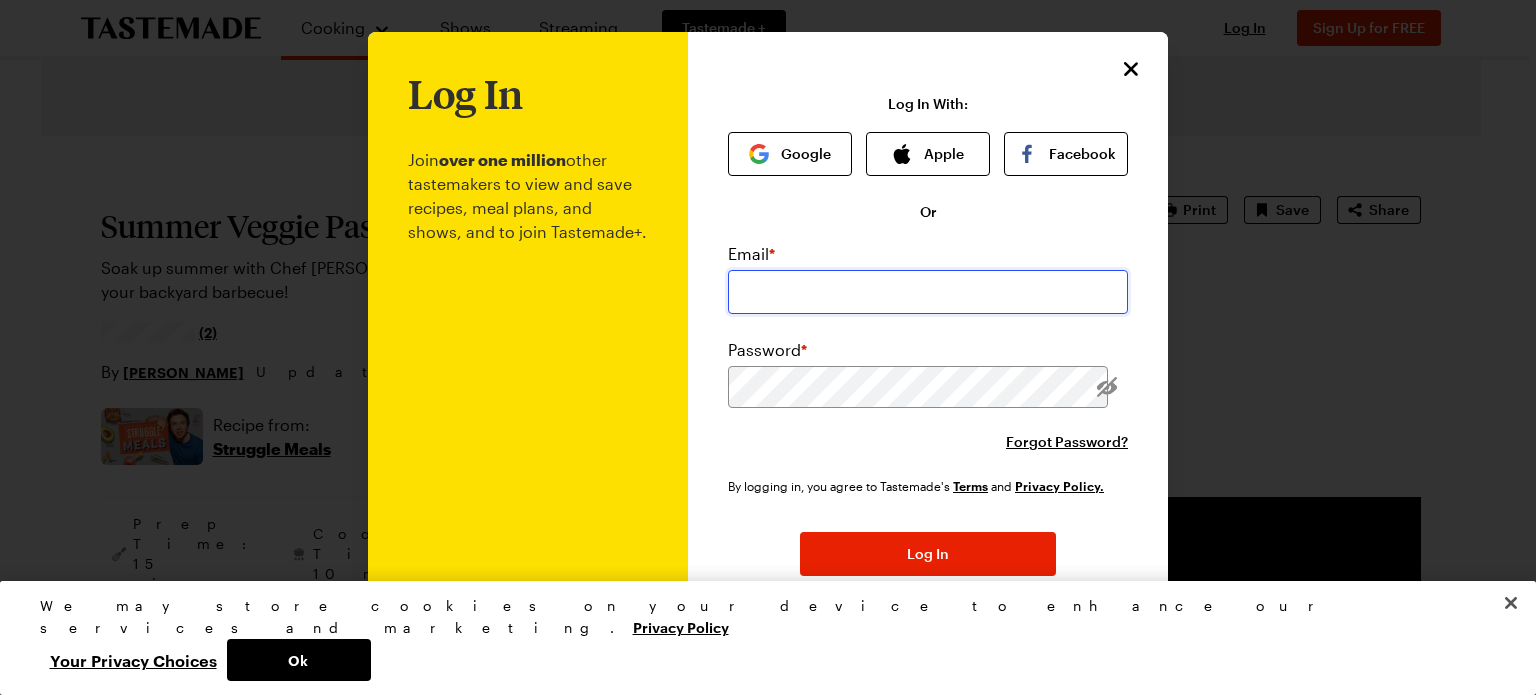 click at bounding box center (928, 292) 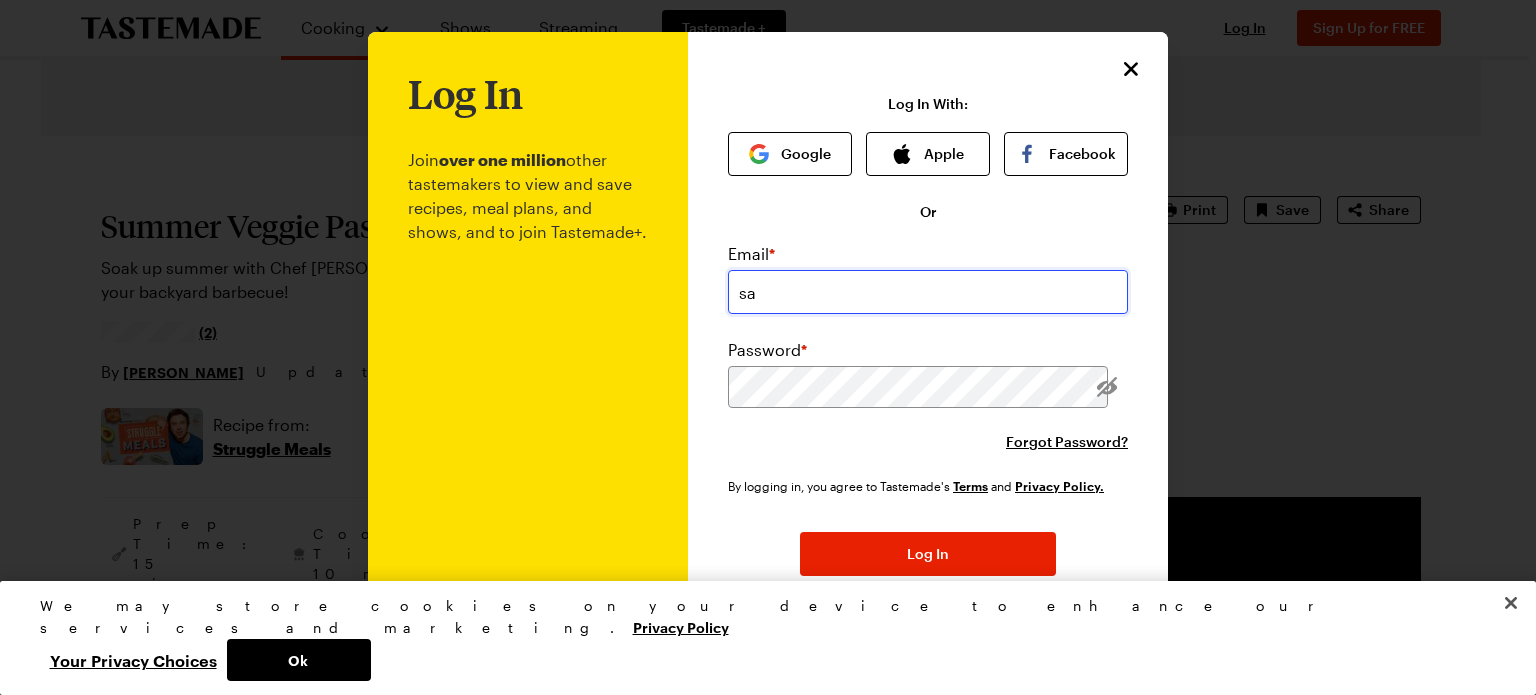 type on "s" 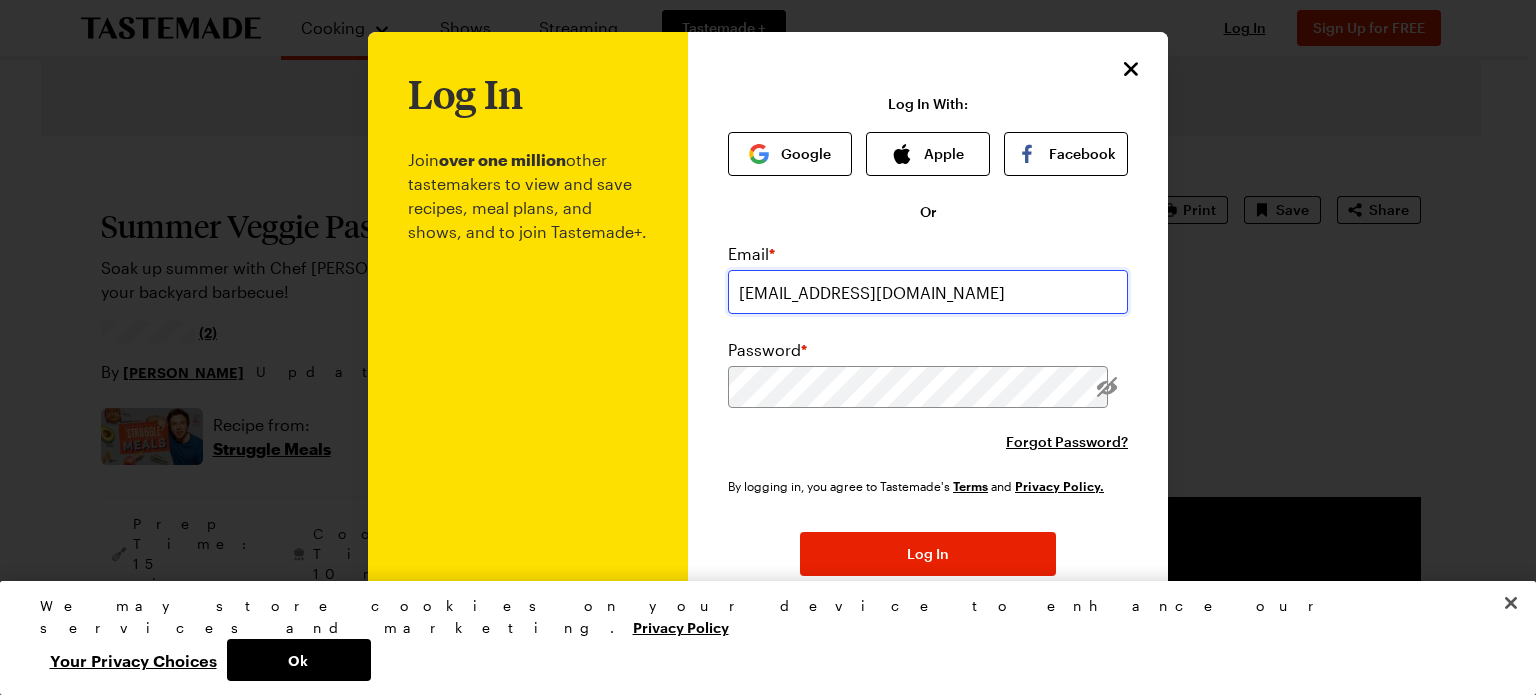type on "[EMAIL_ADDRESS][DOMAIN_NAME]" 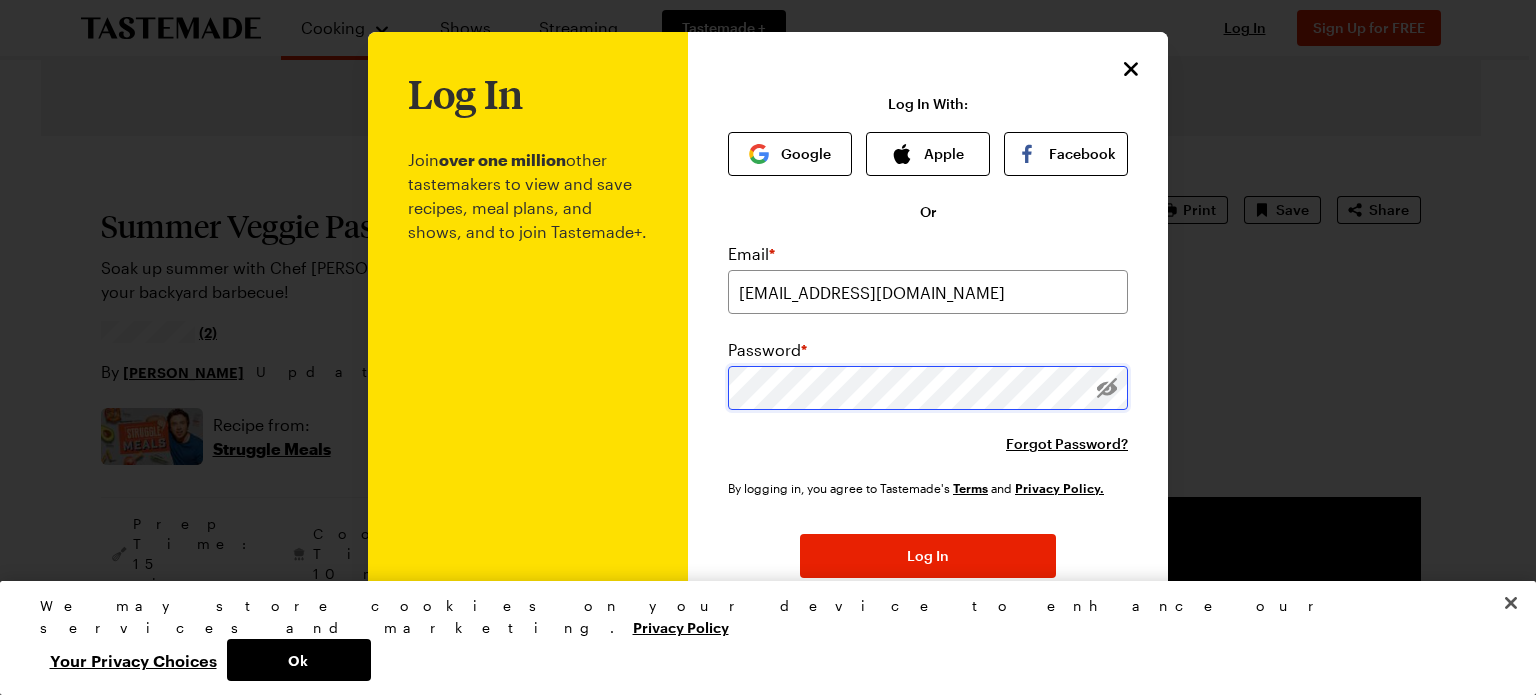 click on "Log In" at bounding box center [928, 556] 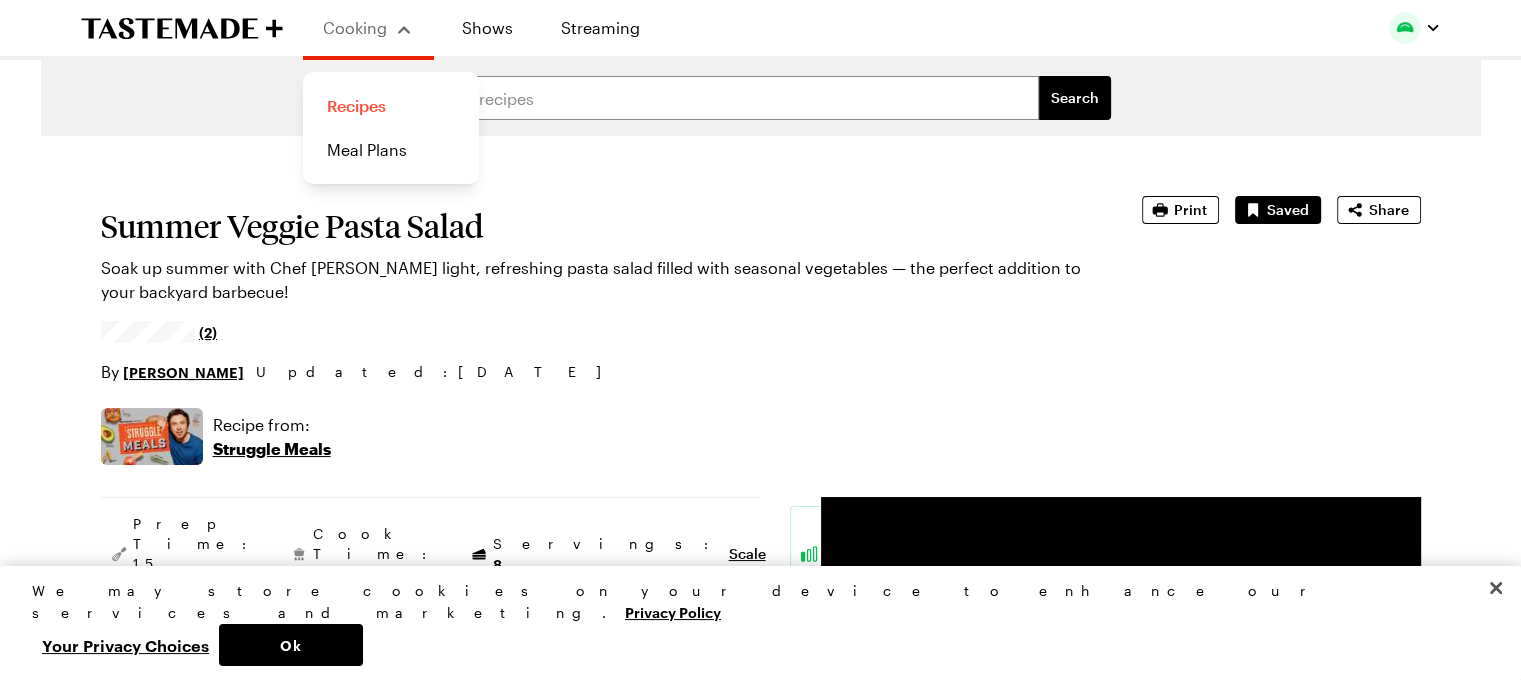 click on "Recipes" at bounding box center [391, 106] 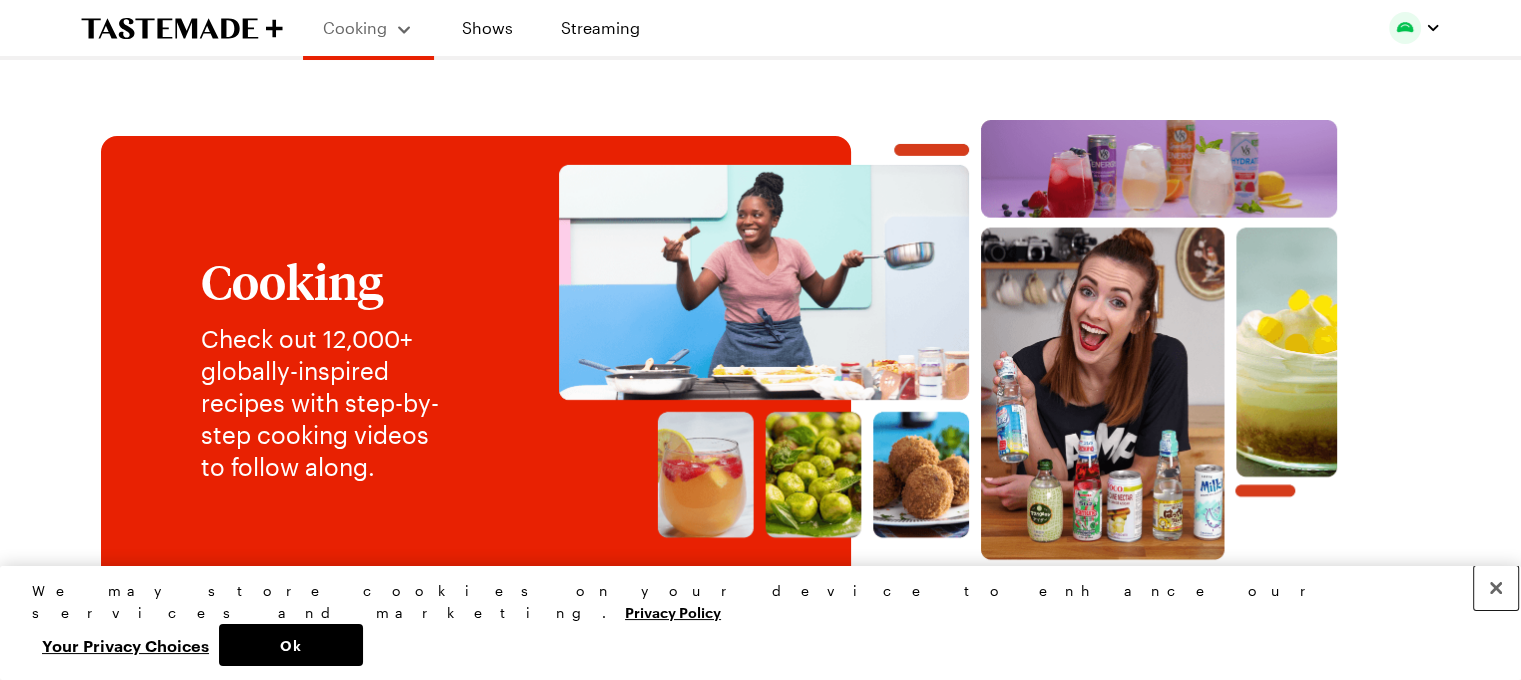 click at bounding box center (1496, 588) 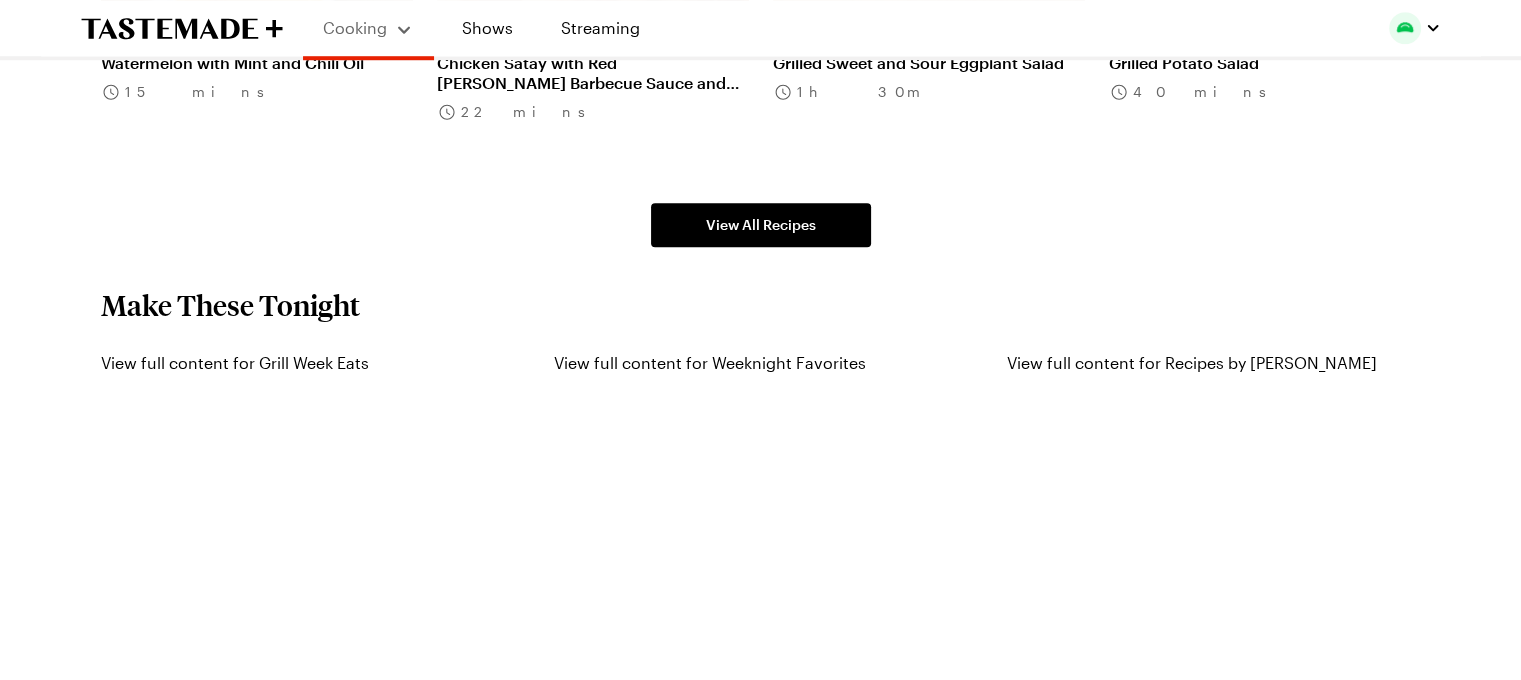 scroll, scrollTop: 1434, scrollLeft: 8, axis: both 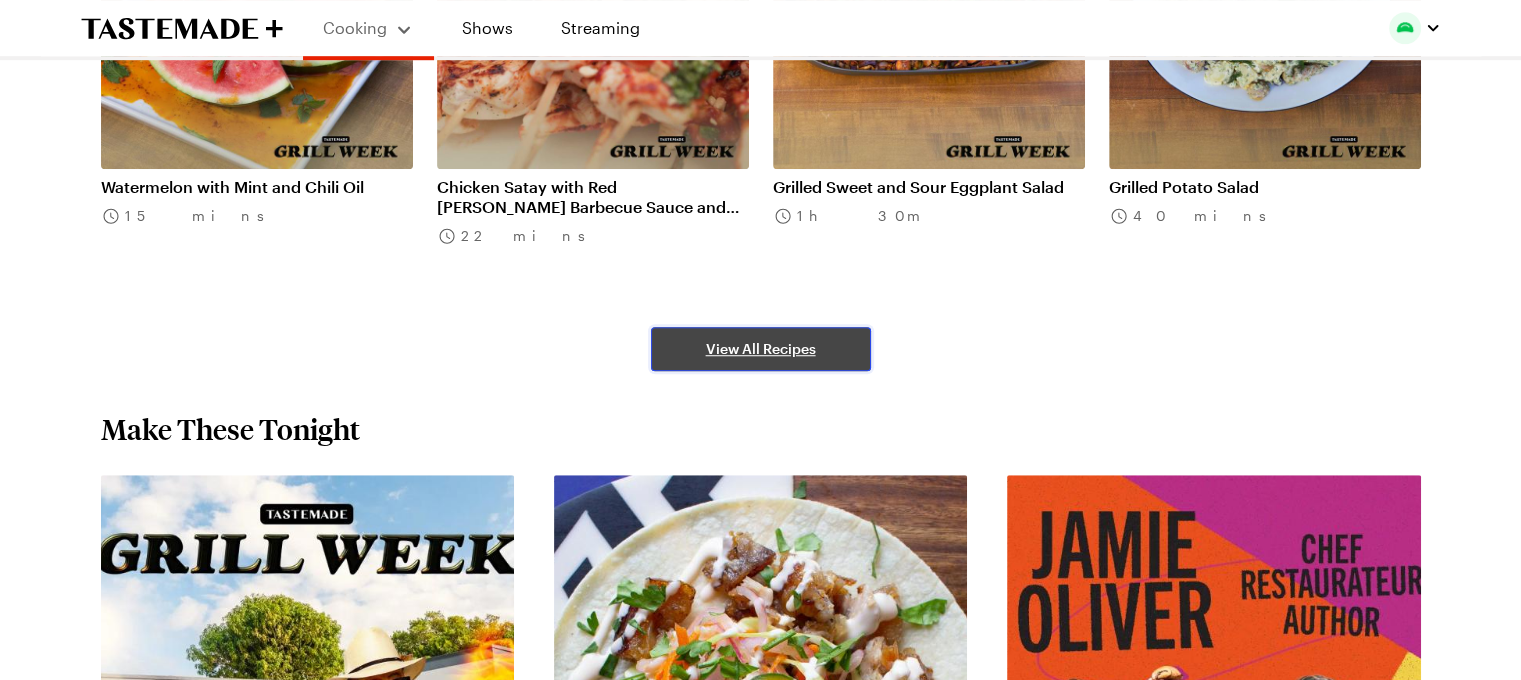 click on "View All Recipes" at bounding box center [761, 349] 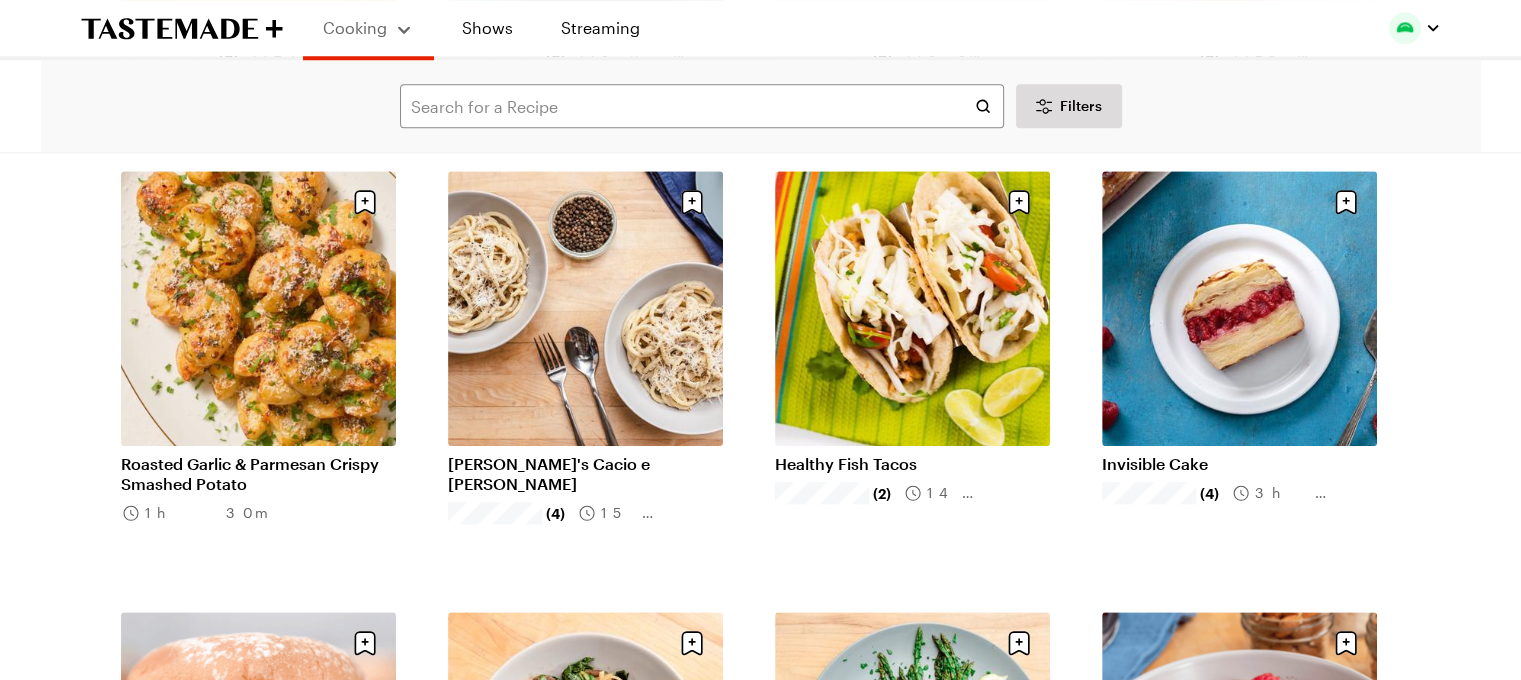 scroll, scrollTop: 1887, scrollLeft: 0, axis: vertical 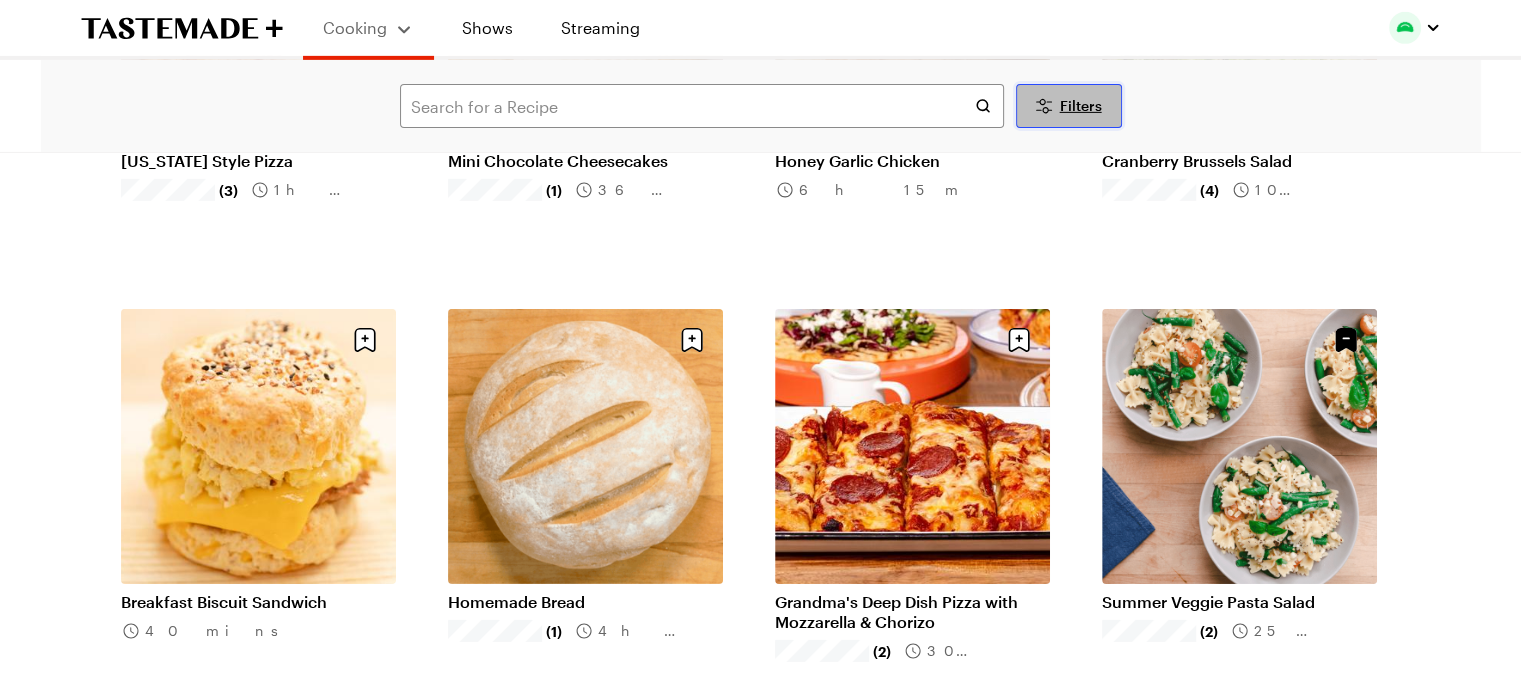 click on "Filters" at bounding box center [1069, 106] 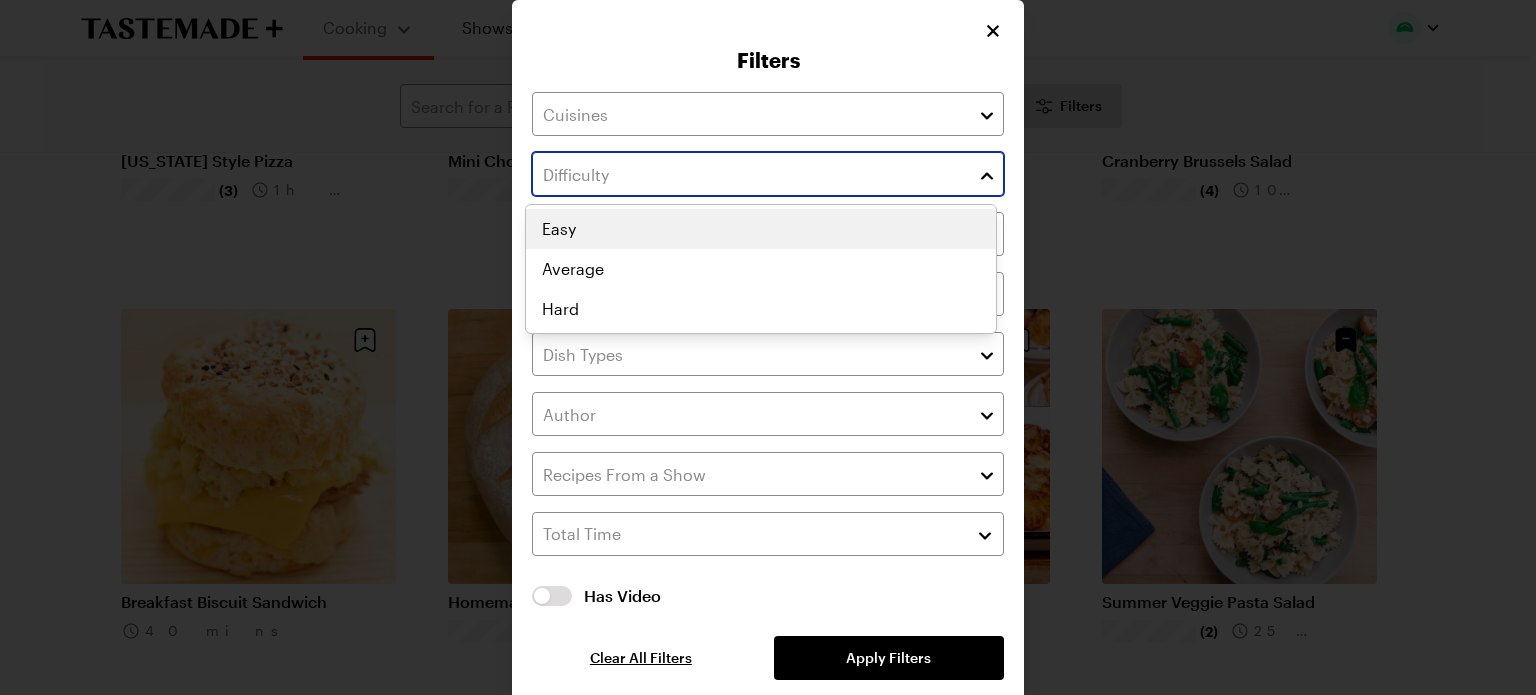 click at bounding box center [987, 174] 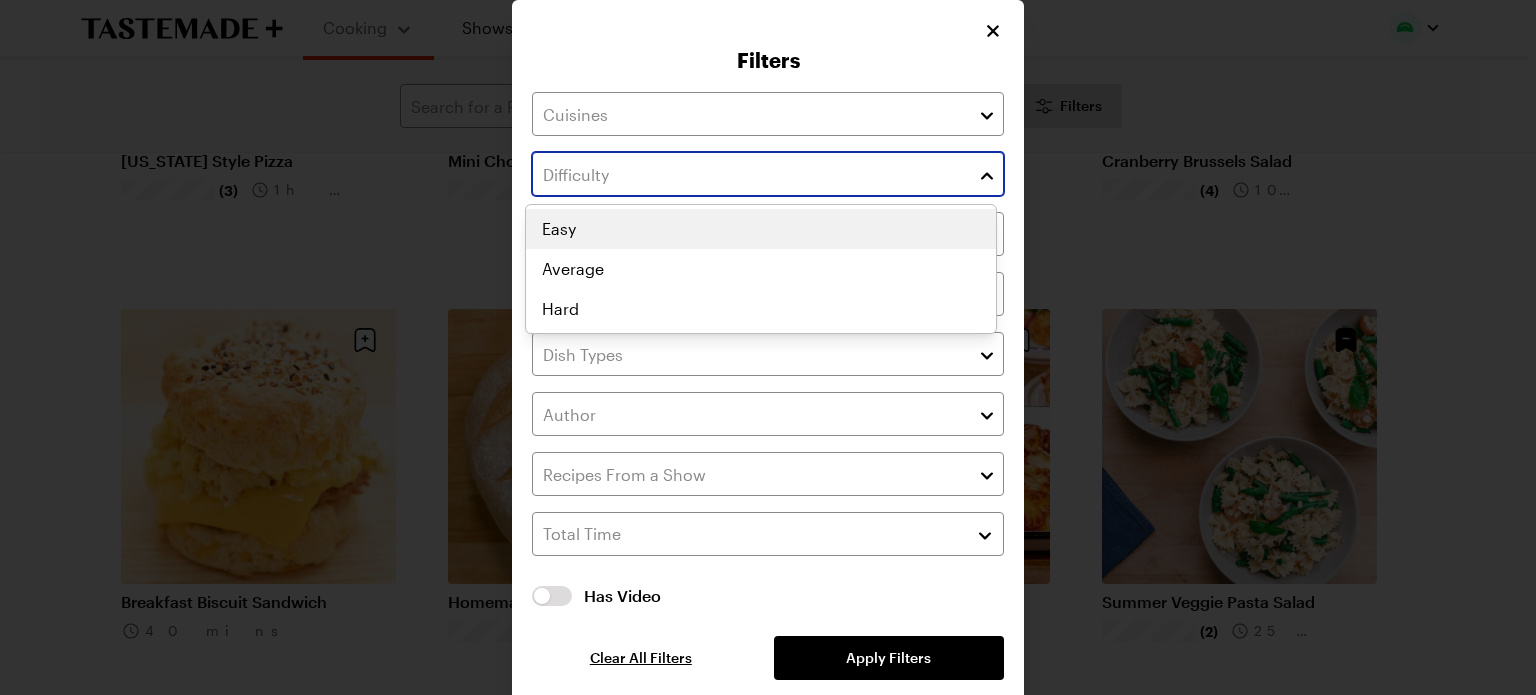 click on "Easy Average Hard" at bounding box center (761, 269) 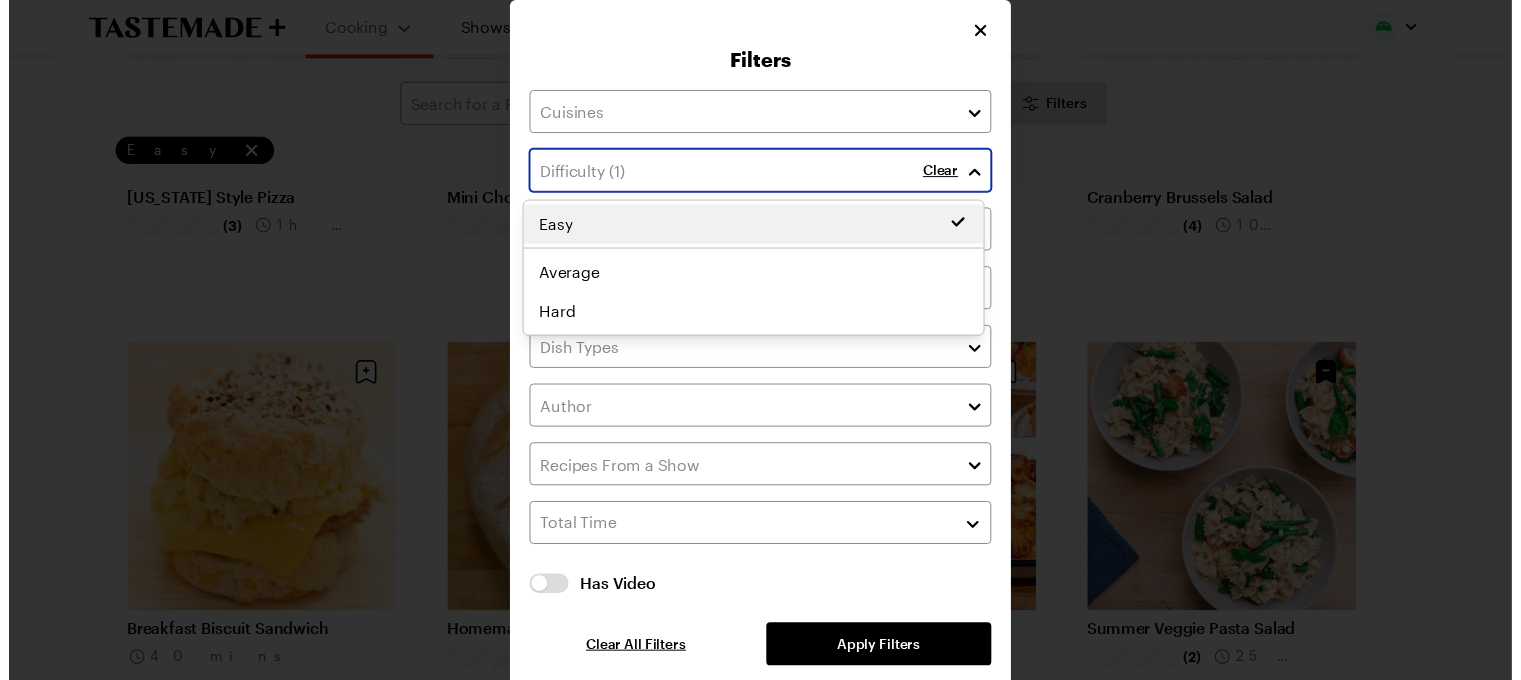 scroll, scrollTop: 0, scrollLeft: 0, axis: both 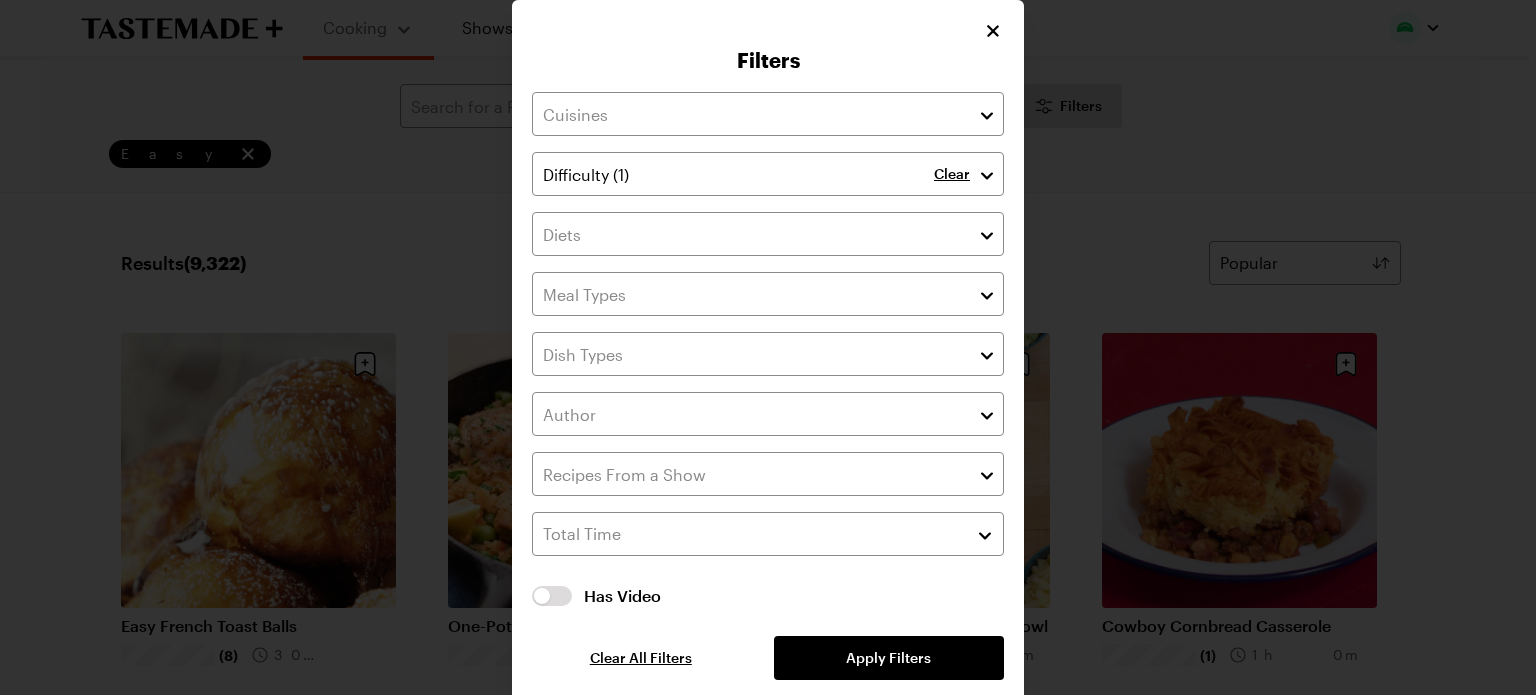click on "Clear Total Time Has Video Has Video Clear All Filters Apply Filters" at bounding box center (768, 386) 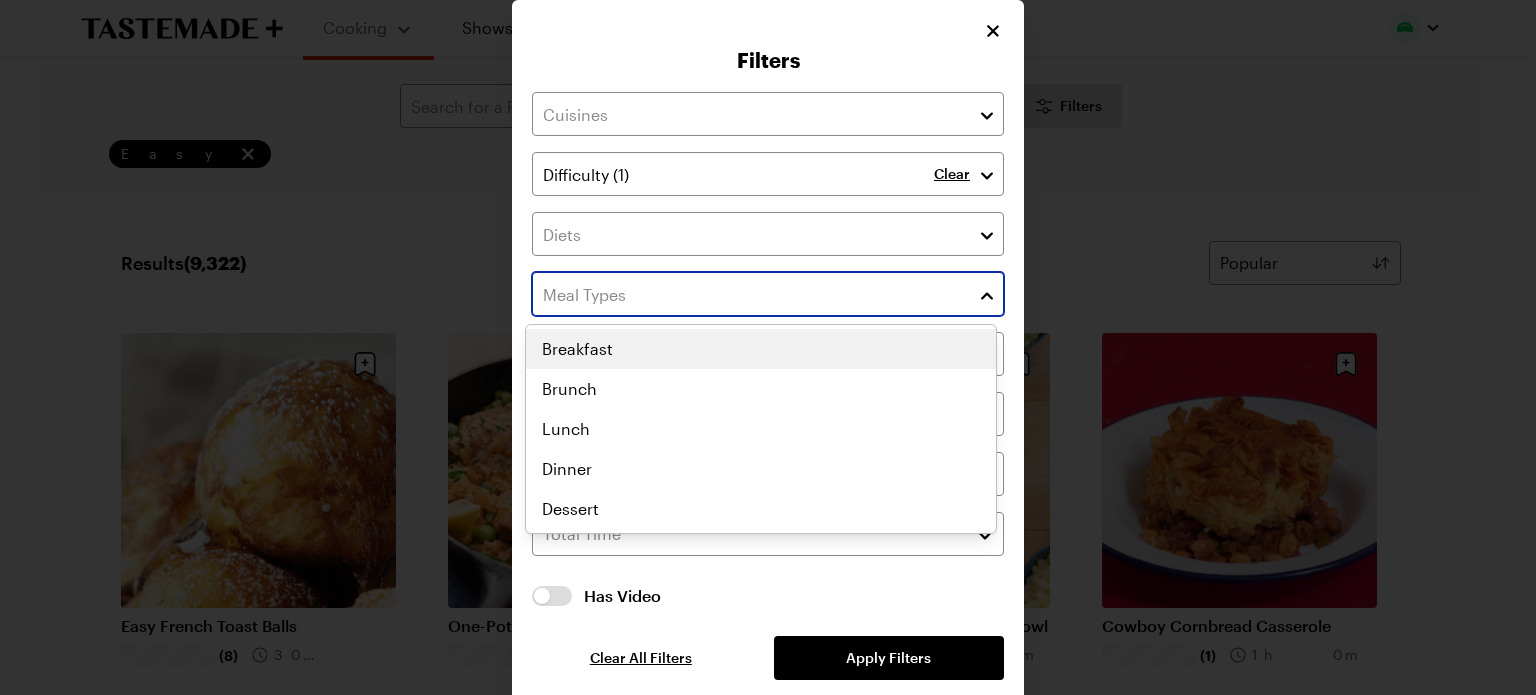 click at bounding box center [987, 294] 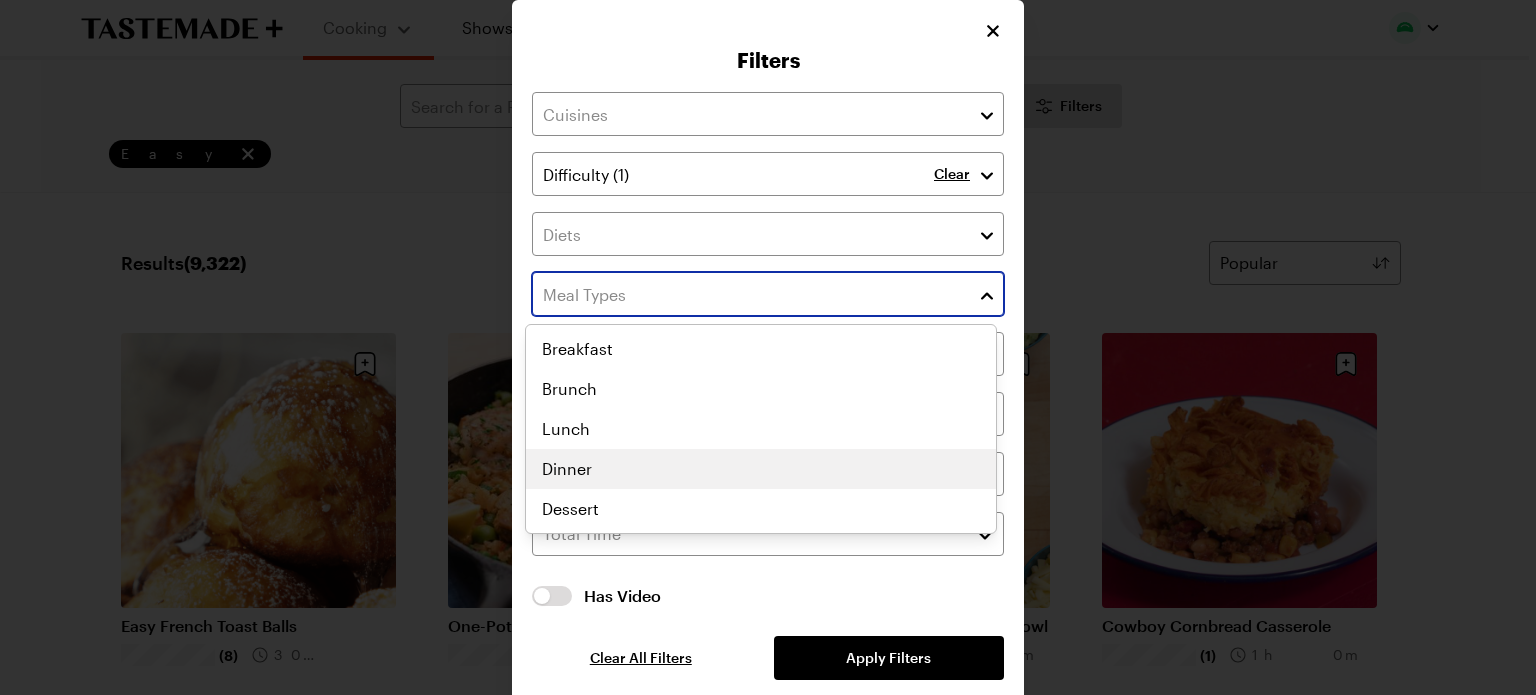 click on "Breakfast Brunch Lunch Dinner Dessert" at bounding box center (761, 429) 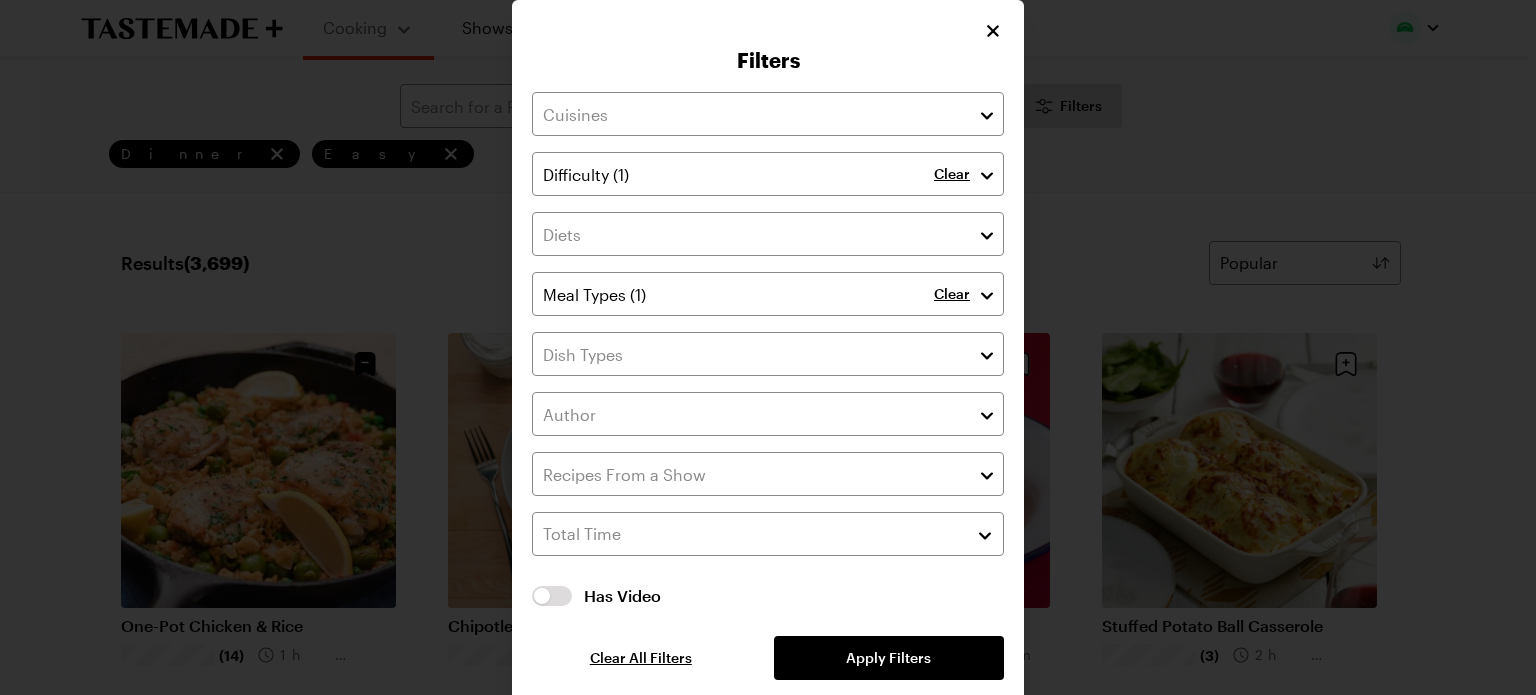 click on "Clear Clear Total Time Has Video Has Video Clear All Filters Apply Filters" at bounding box center [768, 386] 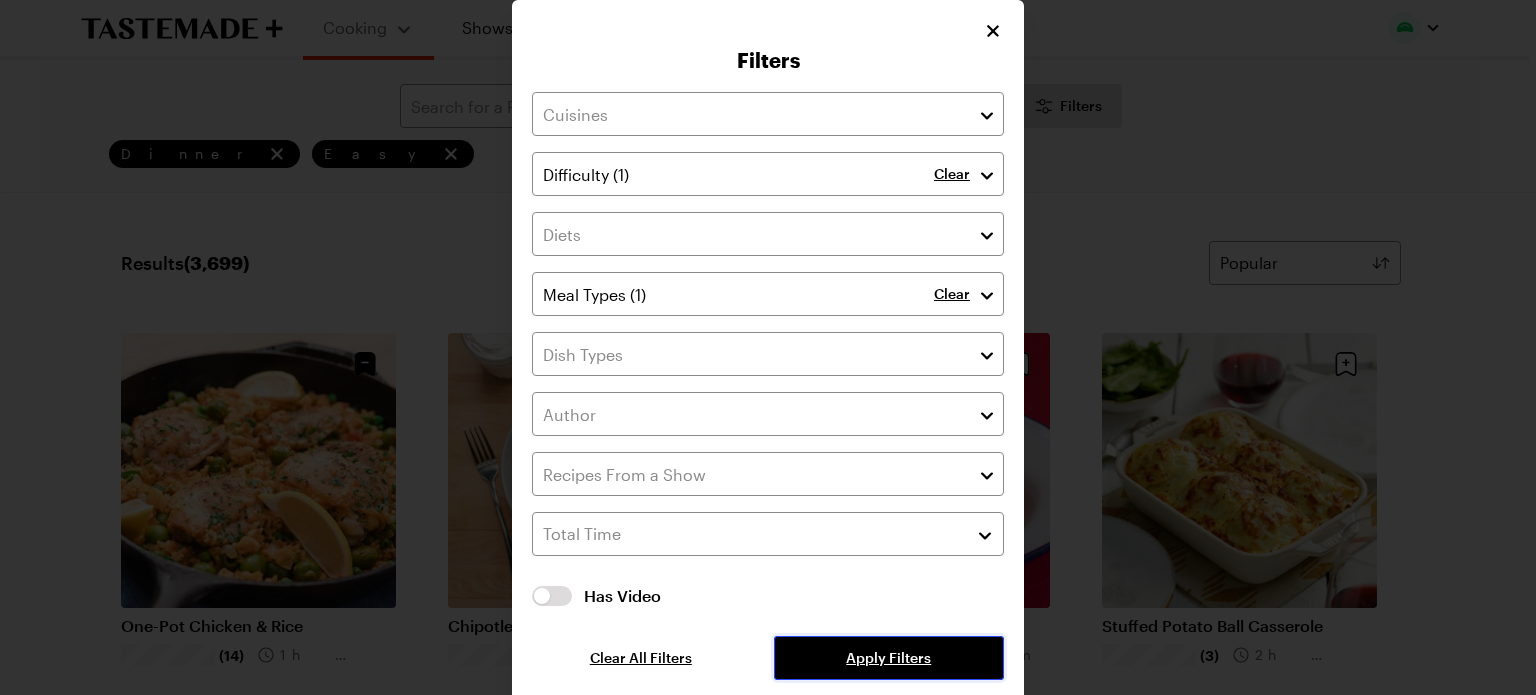 click on "Apply Filters" at bounding box center (889, 658) 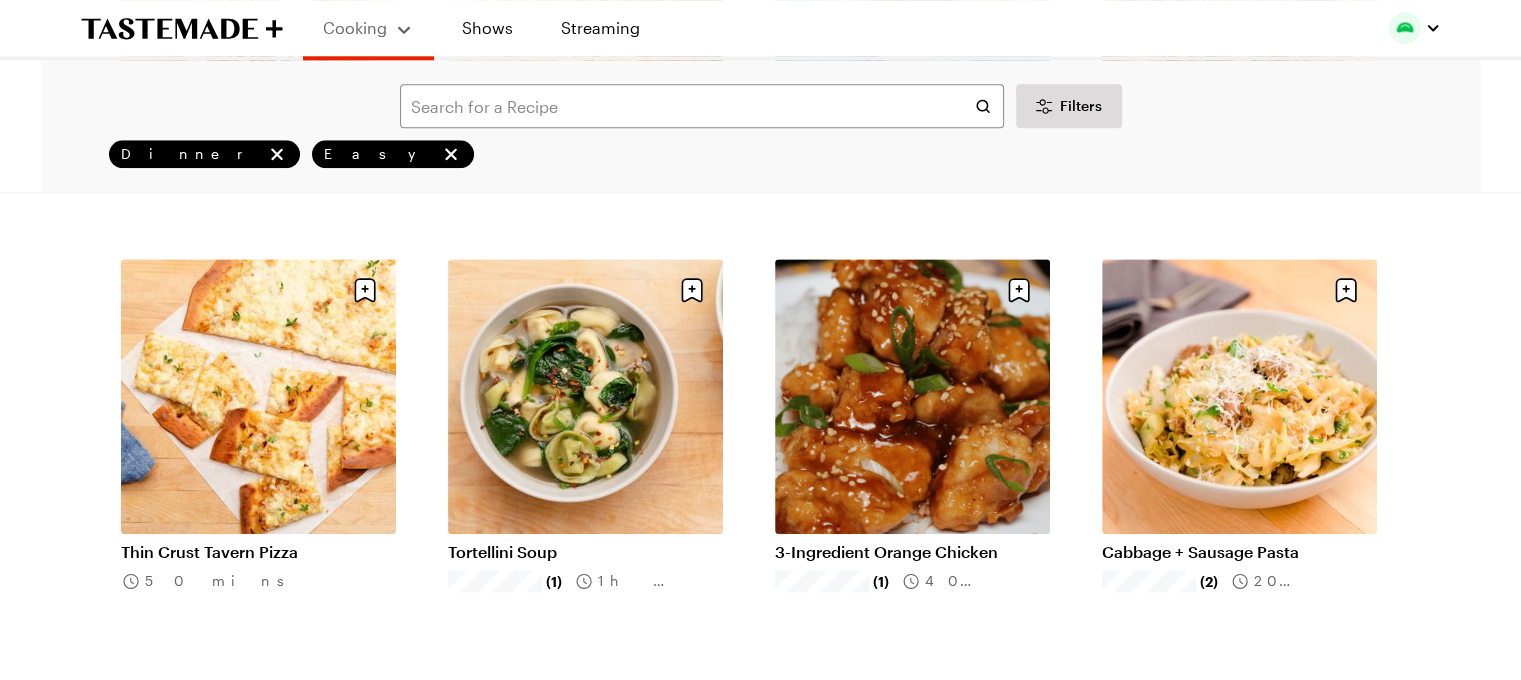 scroll, scrollTop: 2280, scrollLeft: 0, axis: vertical 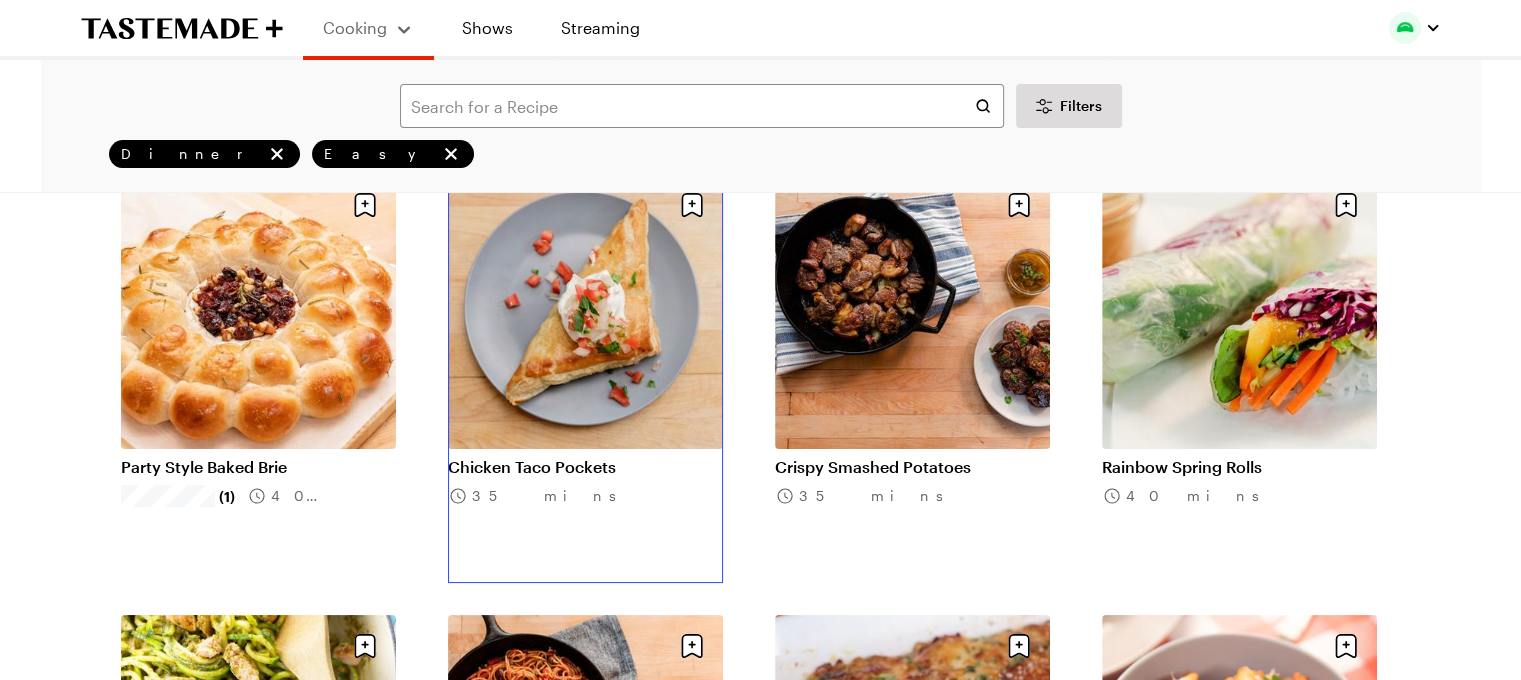 click on "Chicken Taco Pockets" at bounding box center (585, 467) 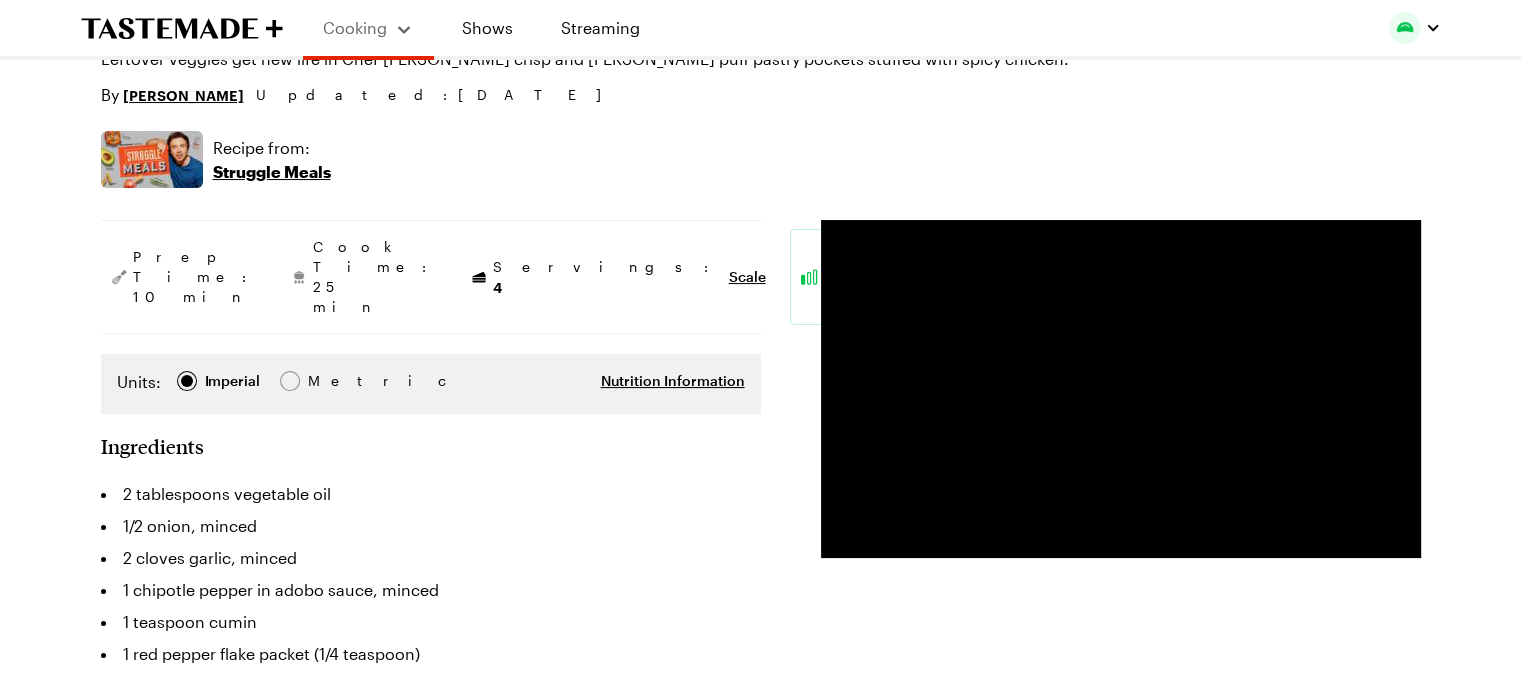 scroll, scrollTop: 0, scrollLeft: 0, axis: both 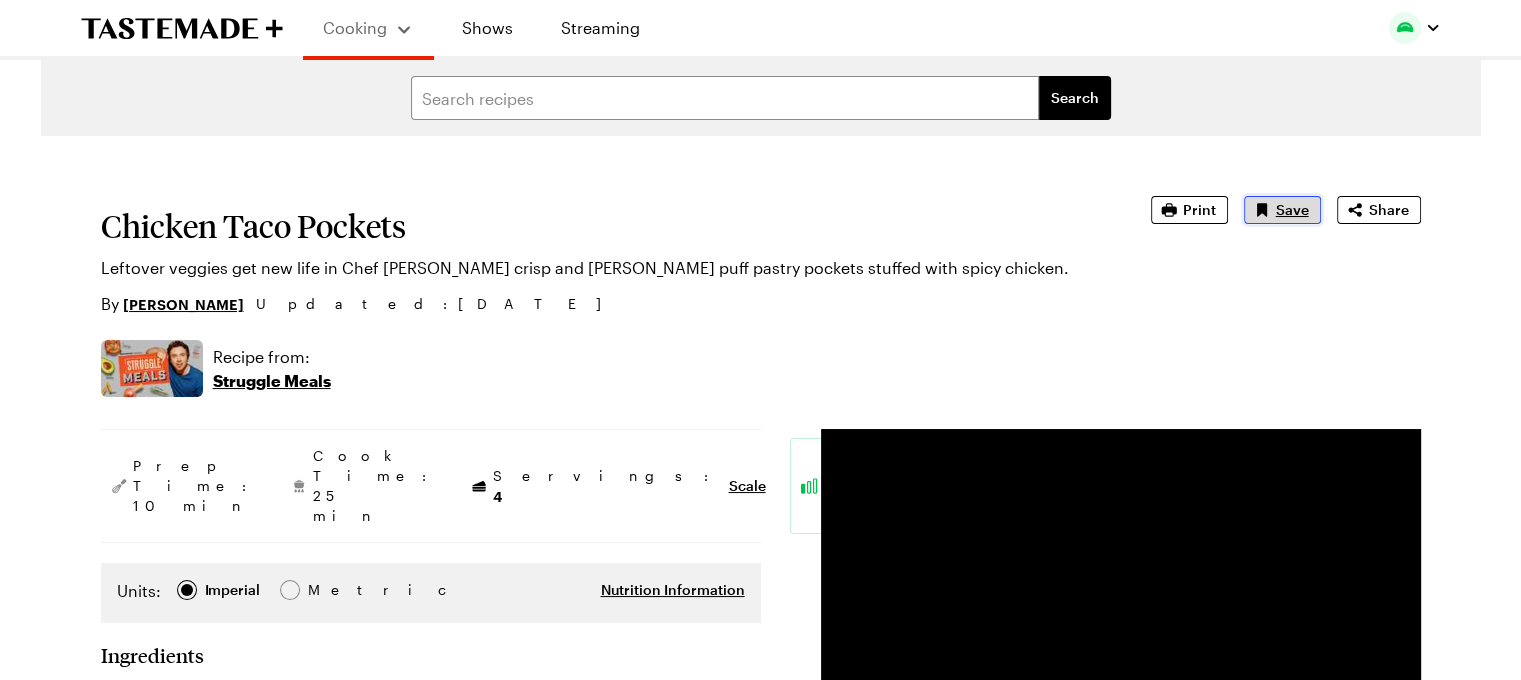 click on "Save" at bounding box center (1282, 210) 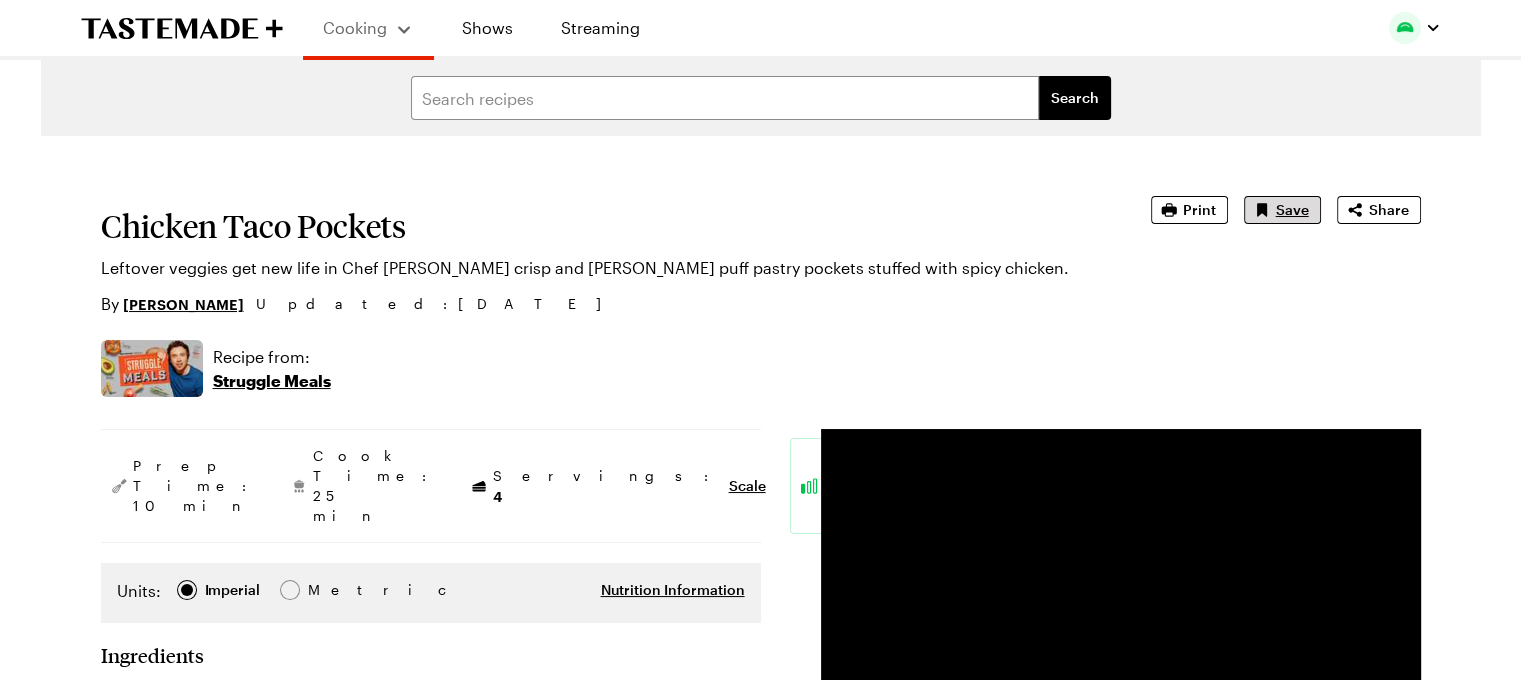 type on "x" 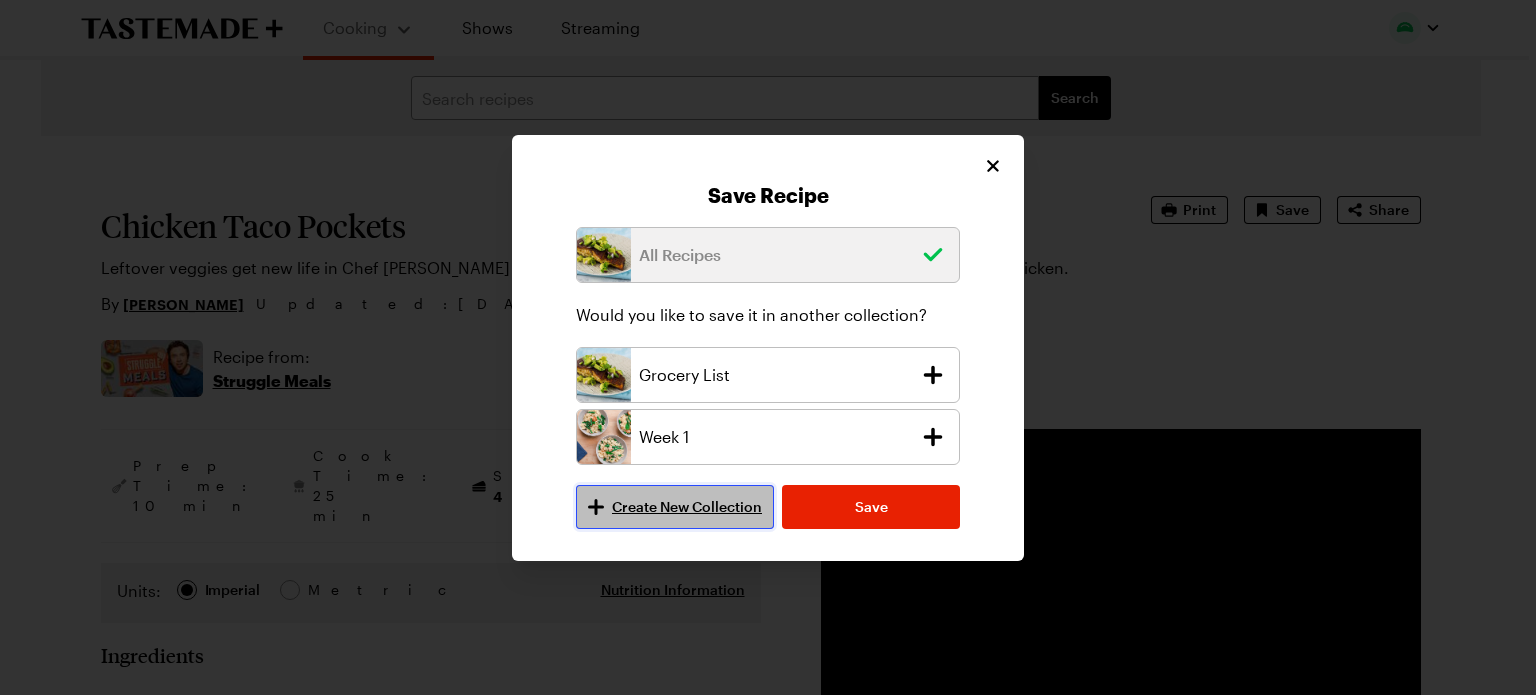 click on "Create New Collection" at bounding box center [687, 507] 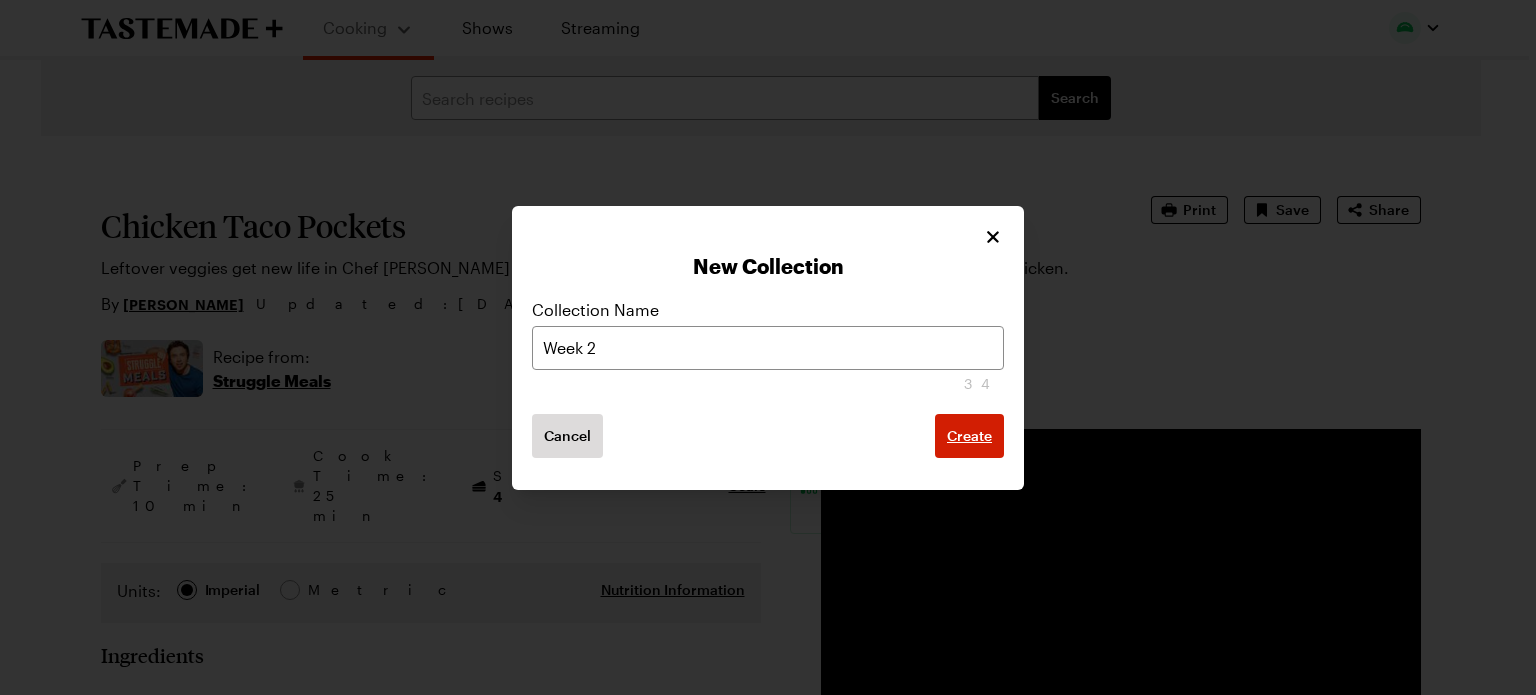 type on "Week 2" 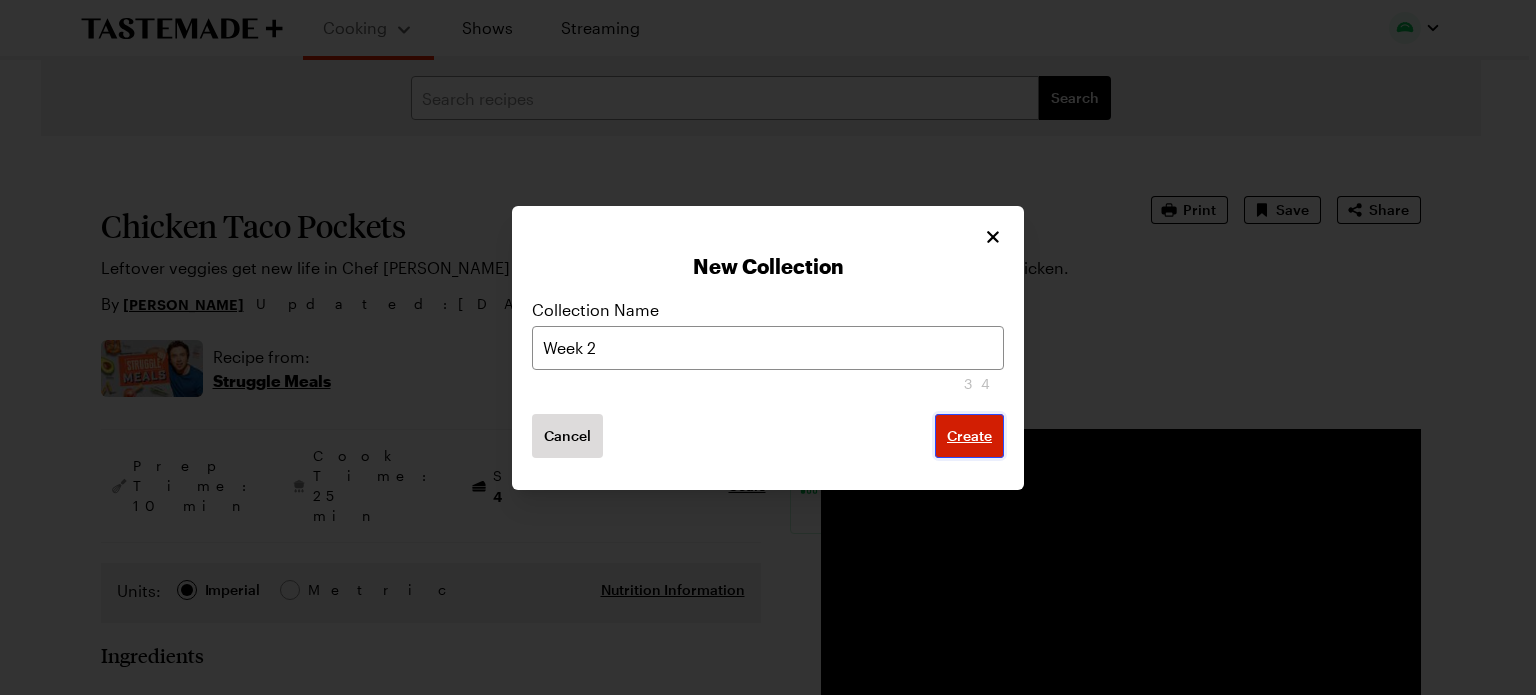 click on "Create" at bounding box center [969, 436] 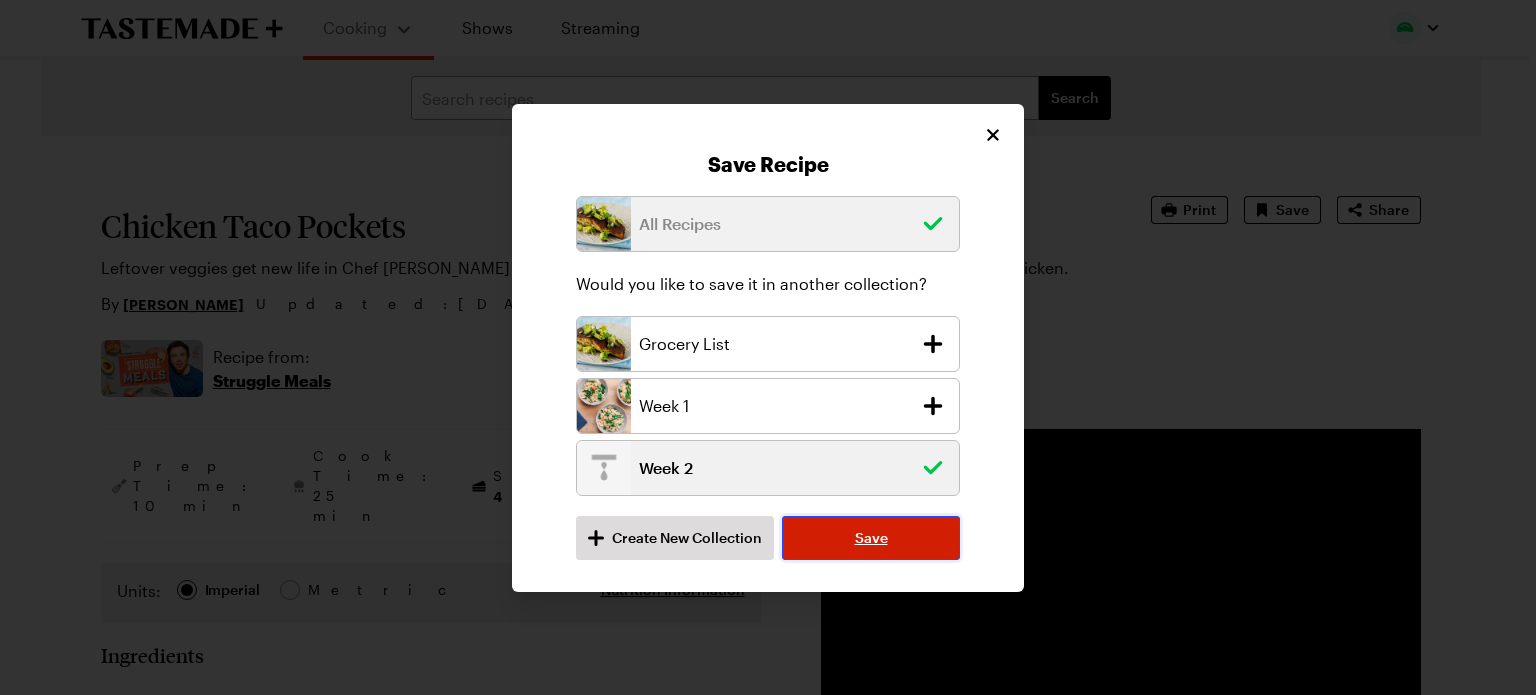 click on "Save" at bounding box center (871, 538) 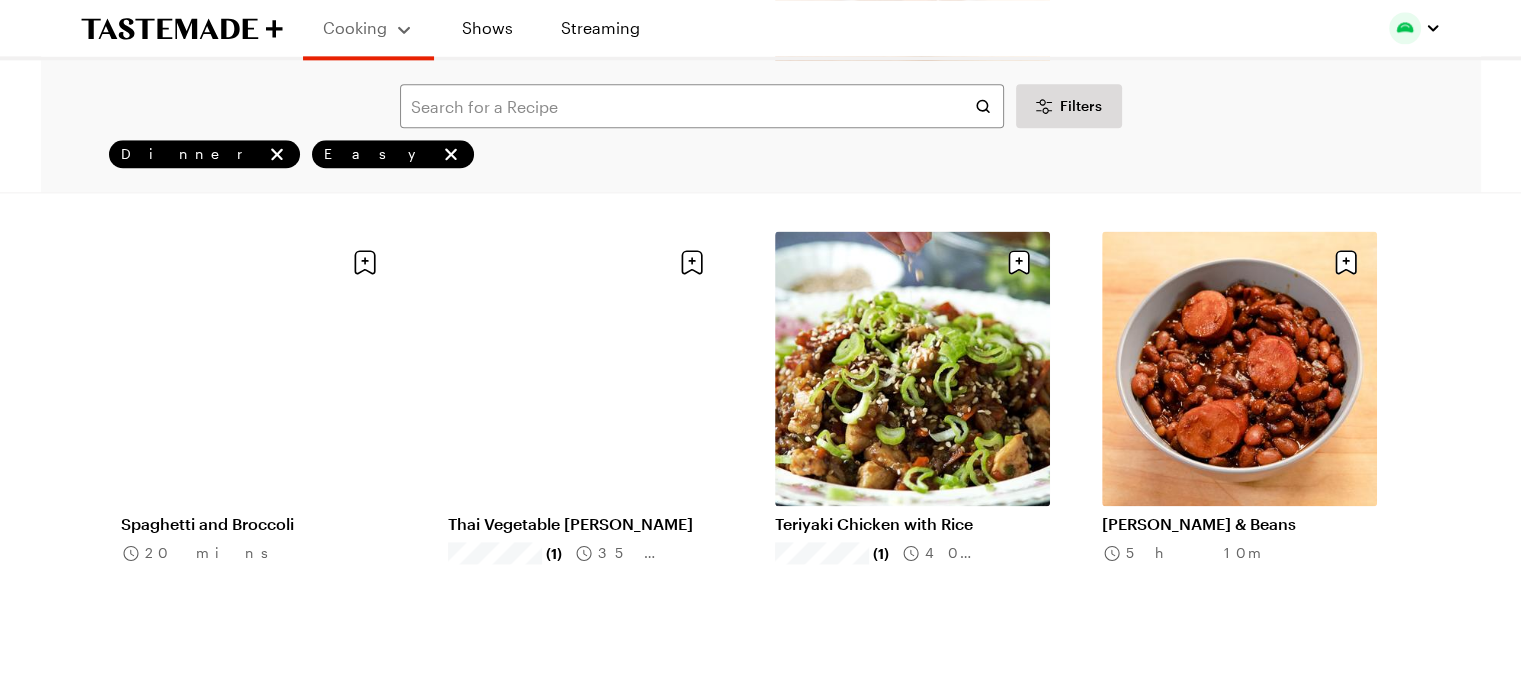 scroll, scrollTop: 10315, scrollLeft: 8, axis: both 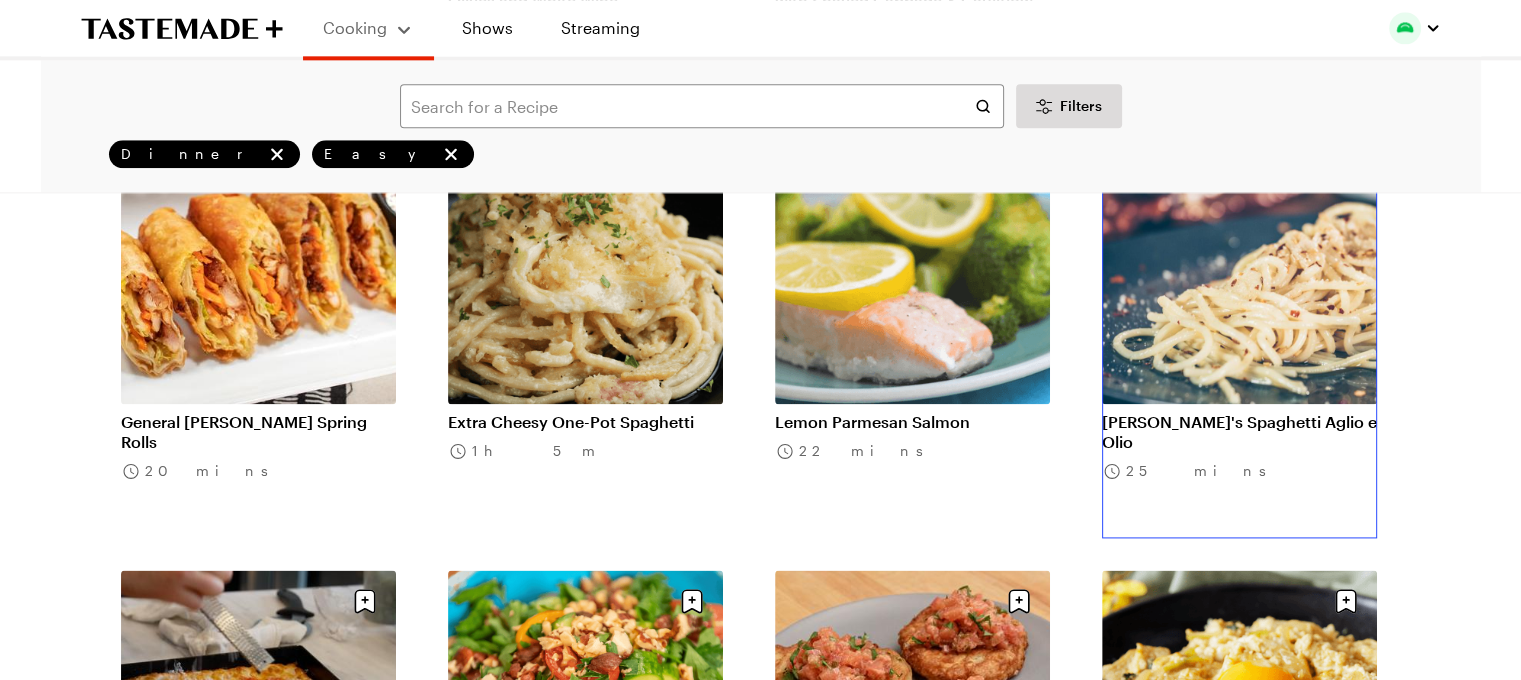 click on "[PERSON_NAME]'s Spaghetti Aglio e Olio" at bounding box center [1239, 432] 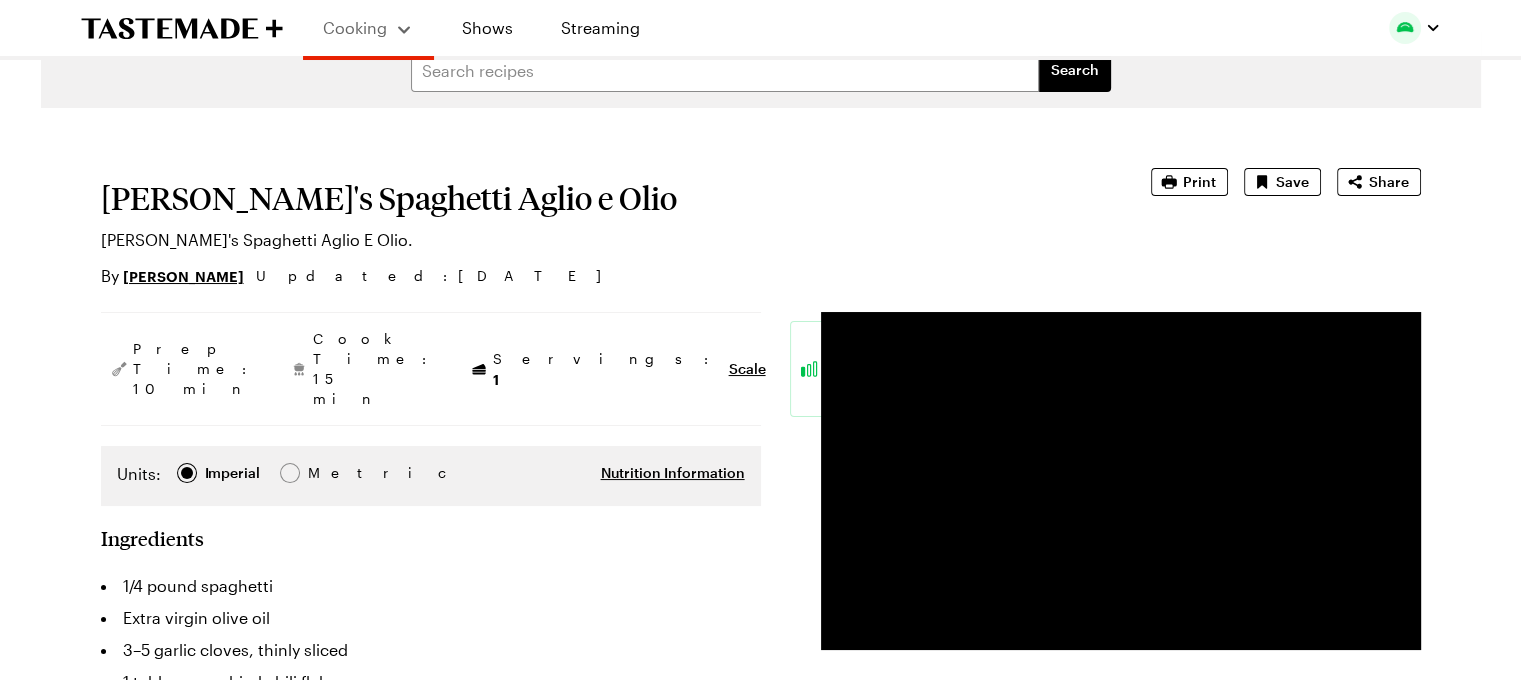 scroll, scrollTop: 28, scrollLeft: 0, axis: vertical 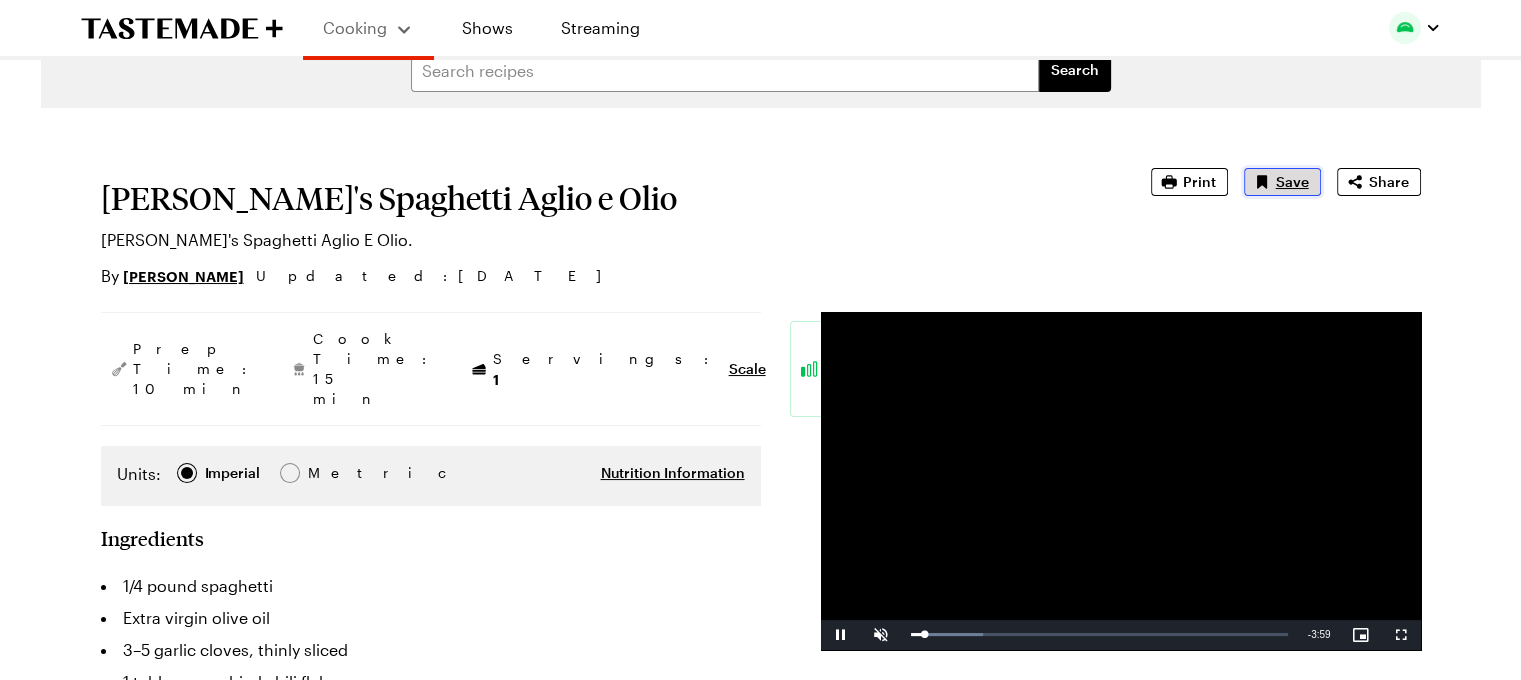 click 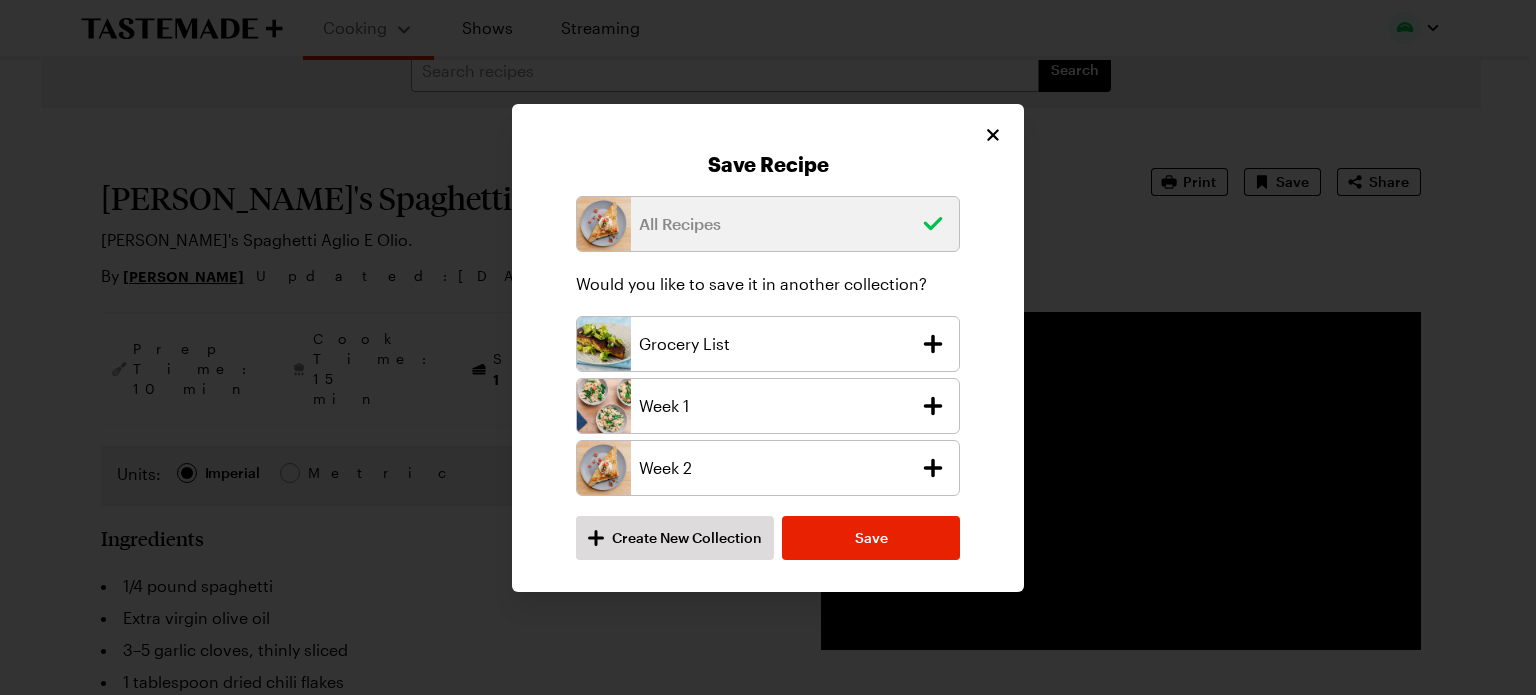 click on "Week 2" at bounding box center [775, 468] 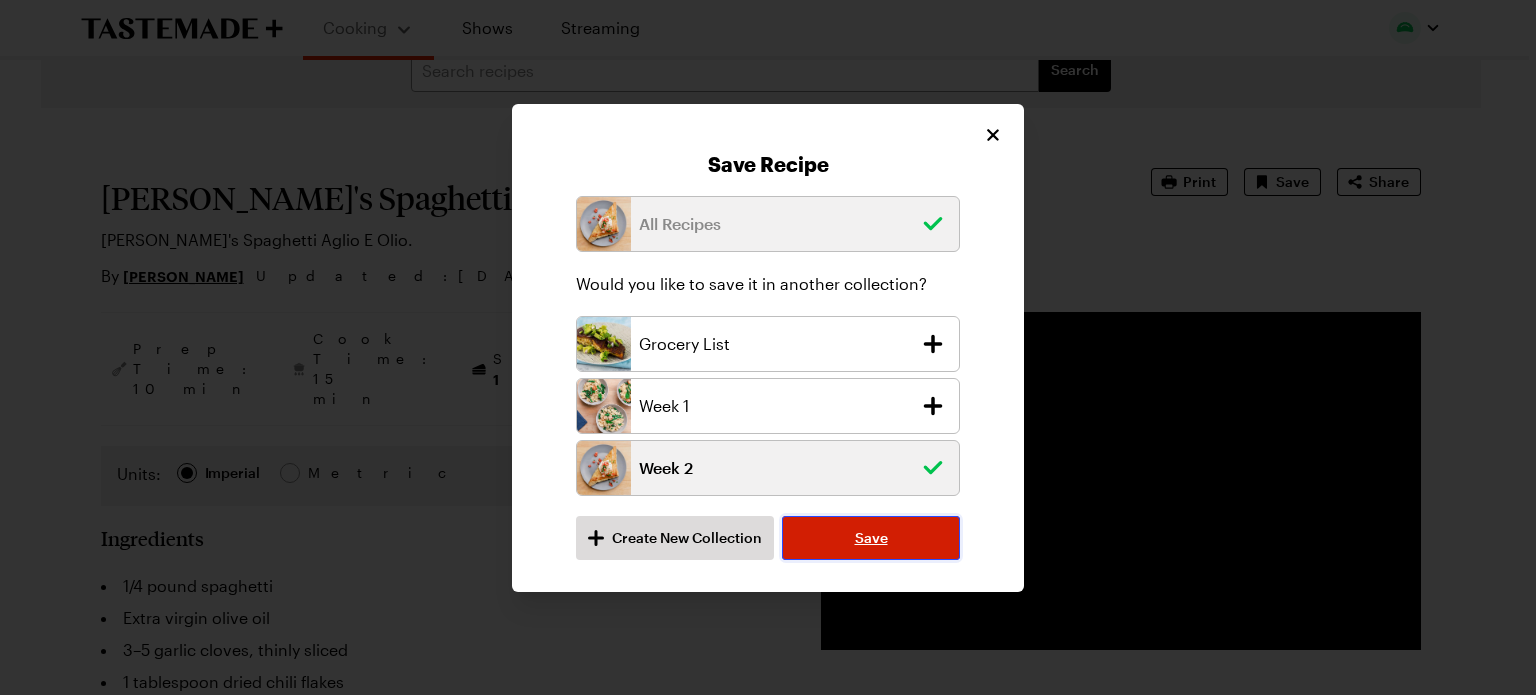 click on "Save" at bounding box center [871, 538] 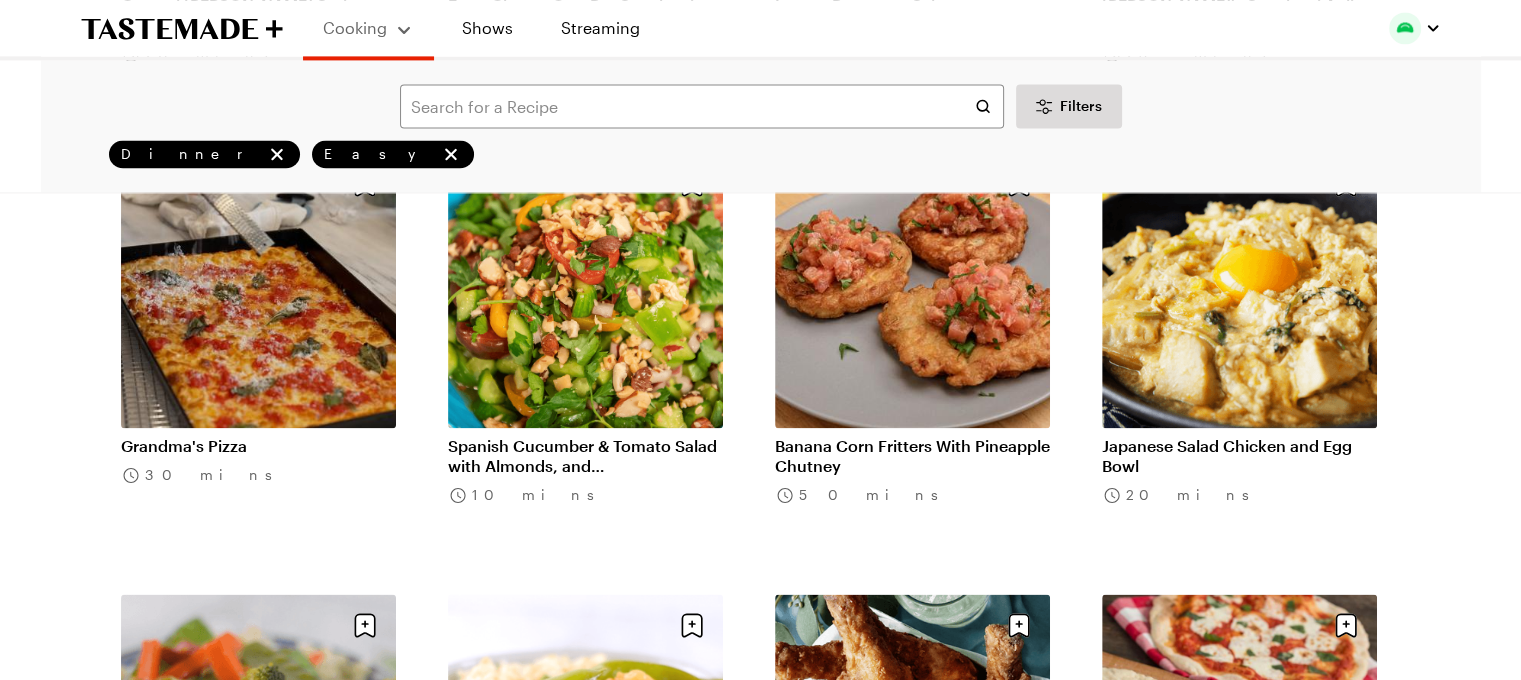 scroll, scrollTop: 25884, scrollLeft: 0, axis: vertical 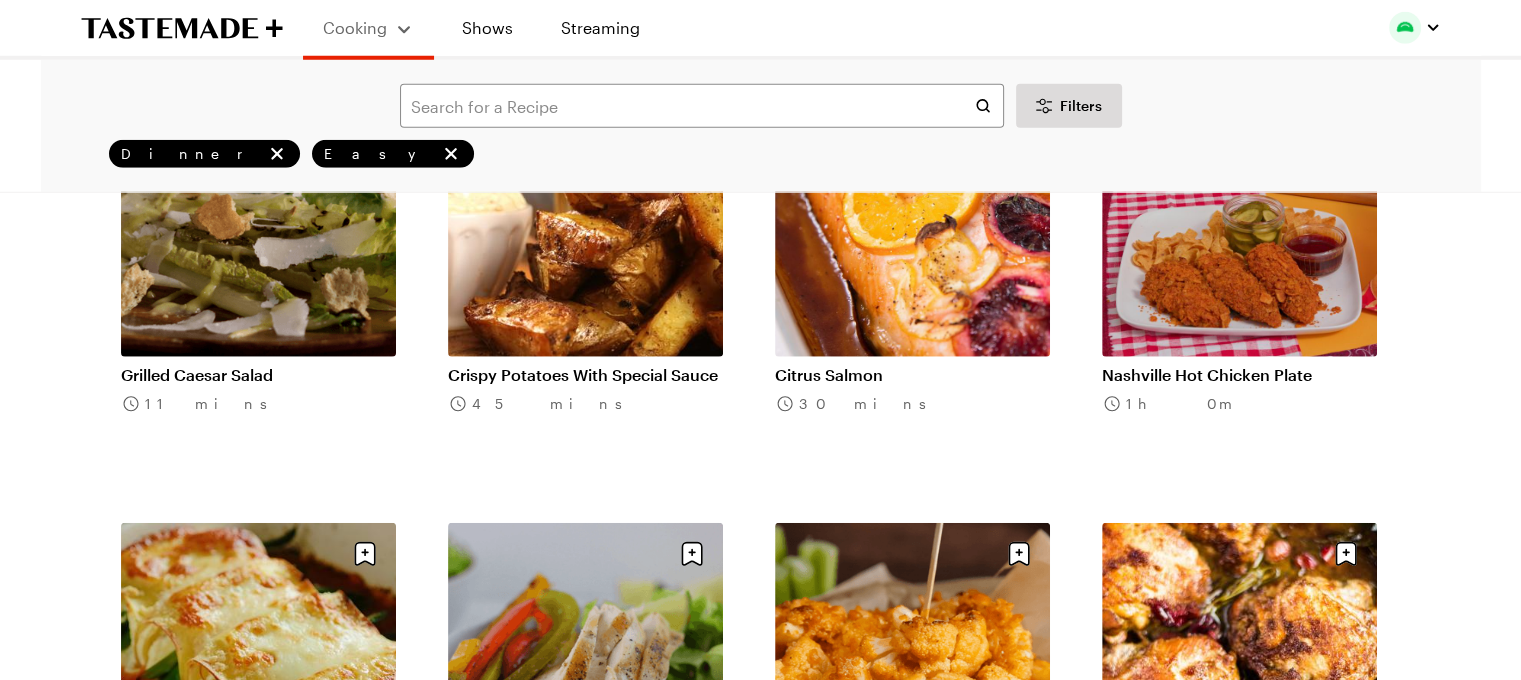 click on "Results  ( 3,699 ) Popular Load More One-Pot Chicken & Rice (14) 1h 10m Chipotle-Style Chicken Burrito Bowl (9) 1h 0m Cowboy Cornbread Casserole (1) 1h 0m Stuffed Potato Ball Casserole (3) 2h 10m Lemon Roast Chicken (4) 2h 25m Affordable One-Pot Penne Pasta (7) 30 mins Classic Beef Stroganoff (9) 40 mins Chicken Burrito Bowls (1) 6h 50m Bang Bang Shrimp Linguine (6) 45 mins Chicken Piccata (6) 25 mins Roasted Garlic & Parmesan Crispy Smashed Potato 1h 30m [PERSON_NAME]'s Cacio e Pepe (4) 15 mins Healthy Fish Tacos (2) 14 mins Beef Noodles (4) 1h 45m Butter-Roasted Fish (1) 25 mins Chicken Pizzaiola (3) 30 mins White Bean Chicken Chili (2) 48 mins Mini Taco Bake (3) 35 mins Crispy Garlic Parmesan Crusted Salmon (2) 55 mins One-Pot Brothy Beans (3) 35 mins Thin Crust Tavern Pizza 50 mins Tortellini Soup (1) 1h 45m 3-Ingredient Orange Chicken (1) 40 mins Cabbage + Sausage Pasta (2) 20 mins Pappardelle with [PERSON_NAME]'s Ragu (4) 30 mins Lemon Garlic Butter Scallops 30 mins Peach & Chipotle Glazed Chicken (1) 1h 5m (1)" at bounding box center [761, -17147] 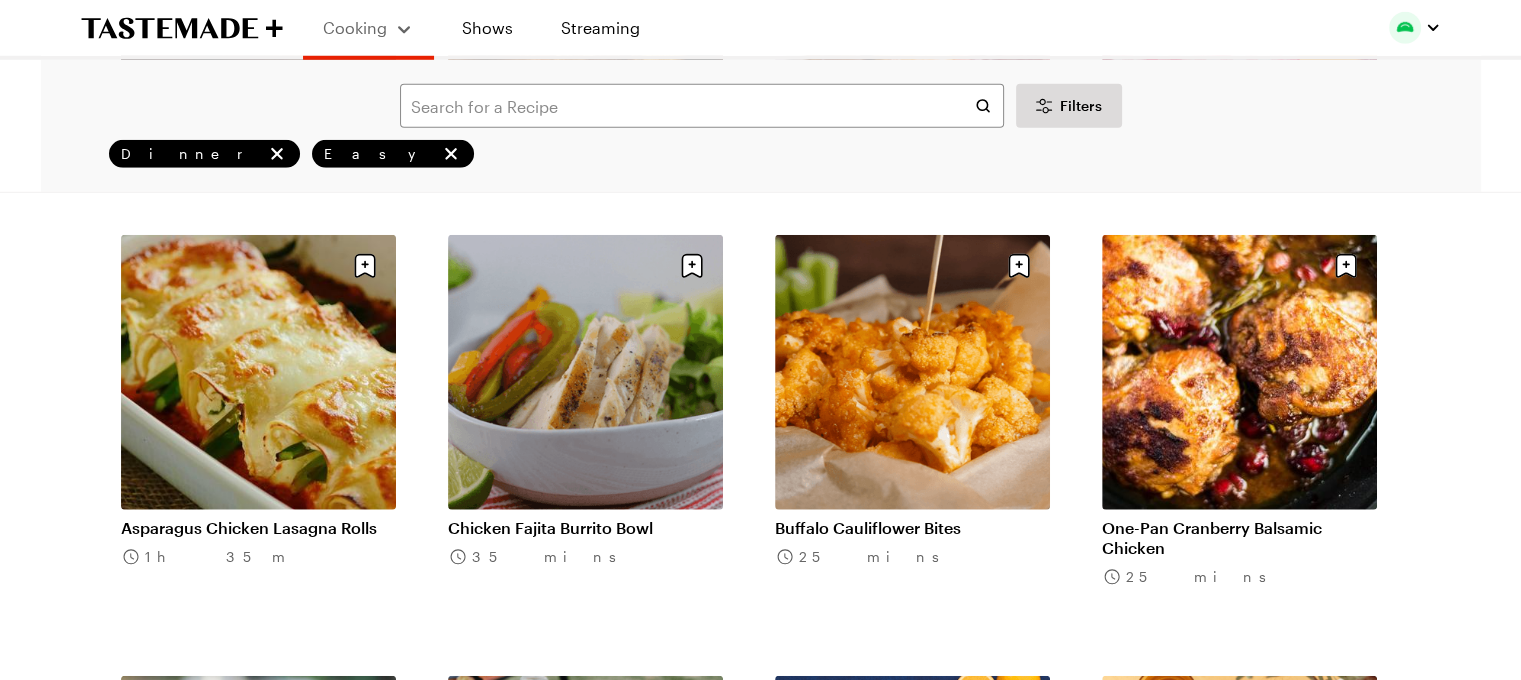 scroll, scrollTop: 36336, scrollLeft: 0, axis: vertical 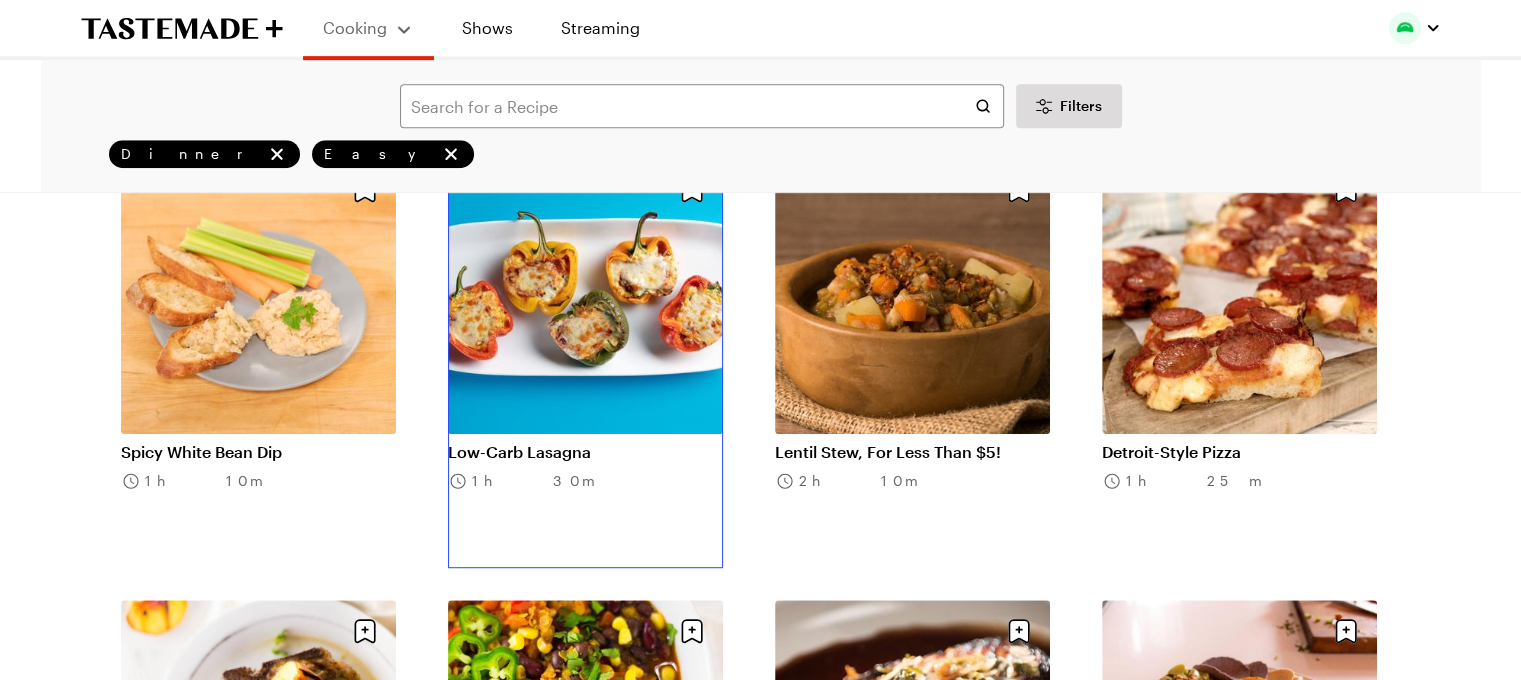 click on "Low-Carb Lasagna" at bounding box center [585, 452] 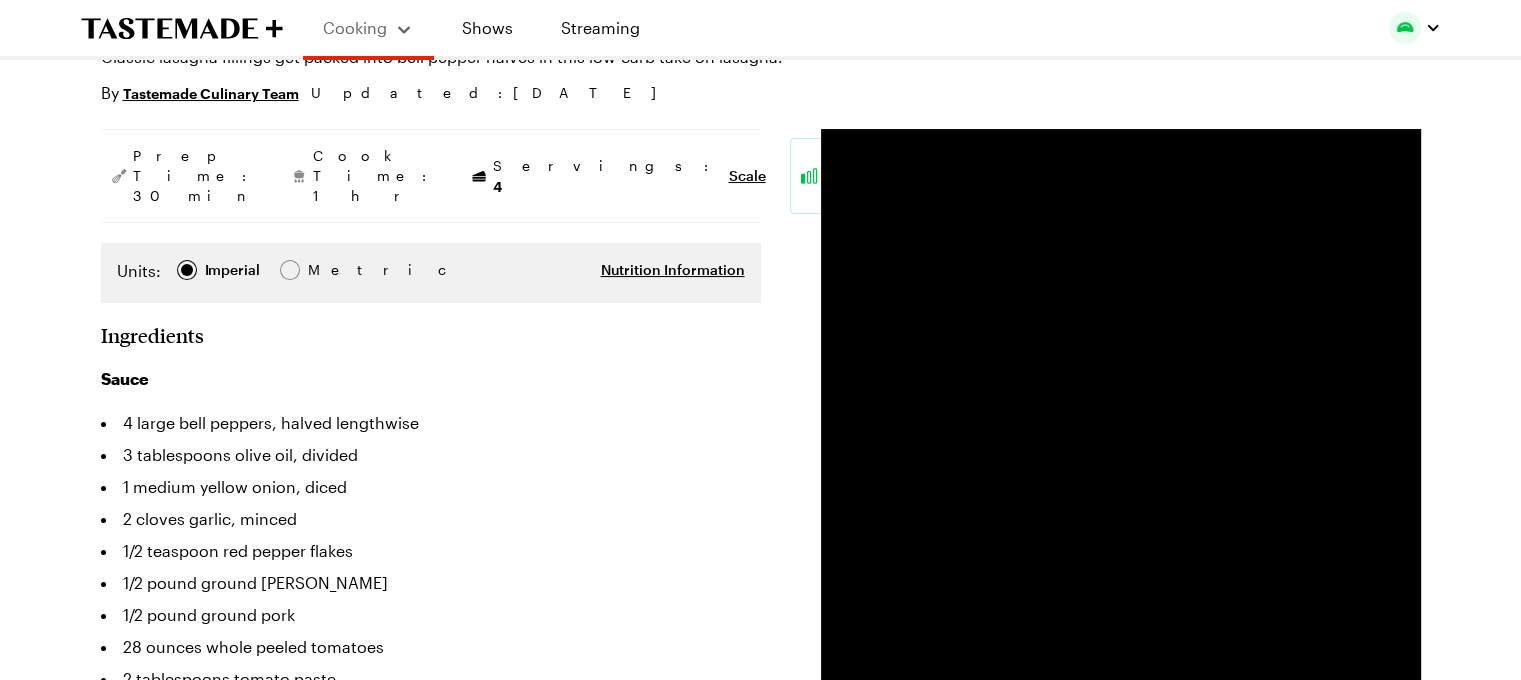 scroll, scrollTop: 0, scrollLeft: 0, axis: both 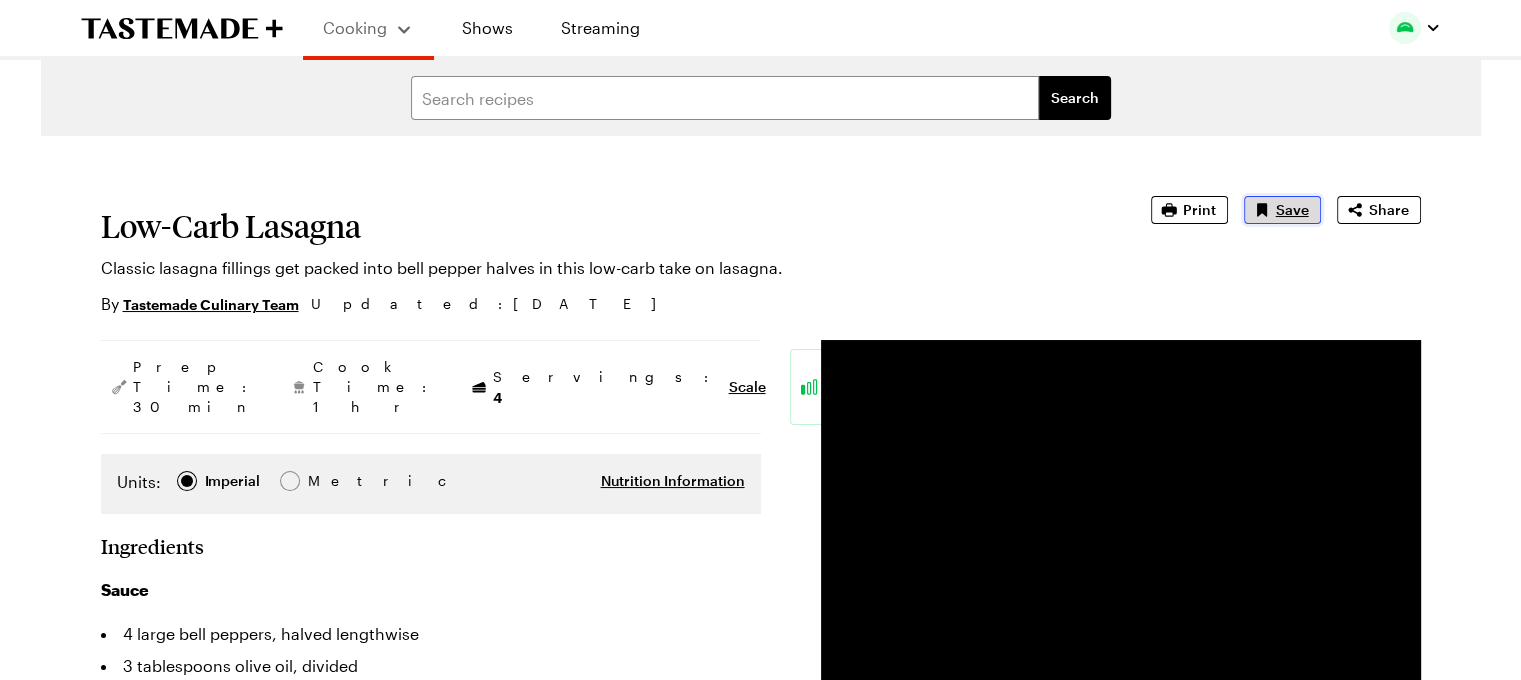 click 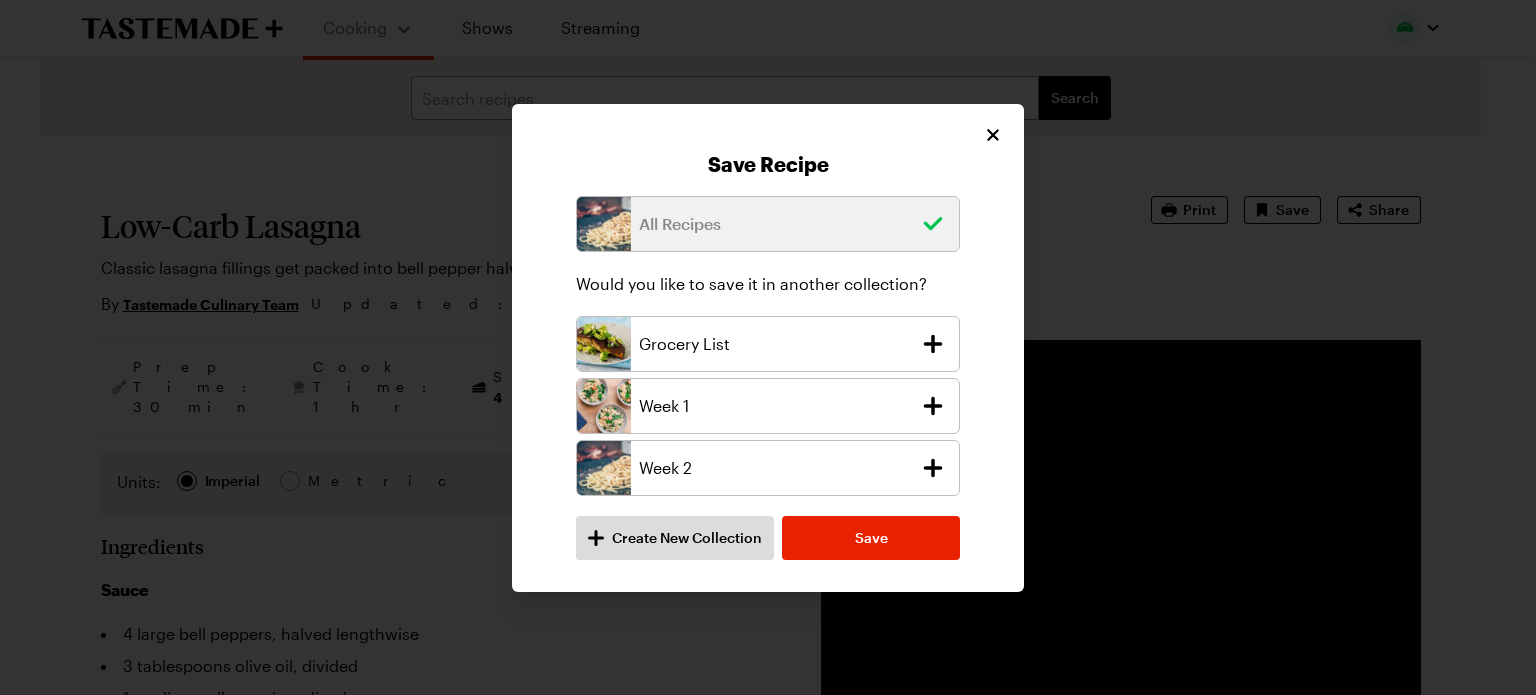 click 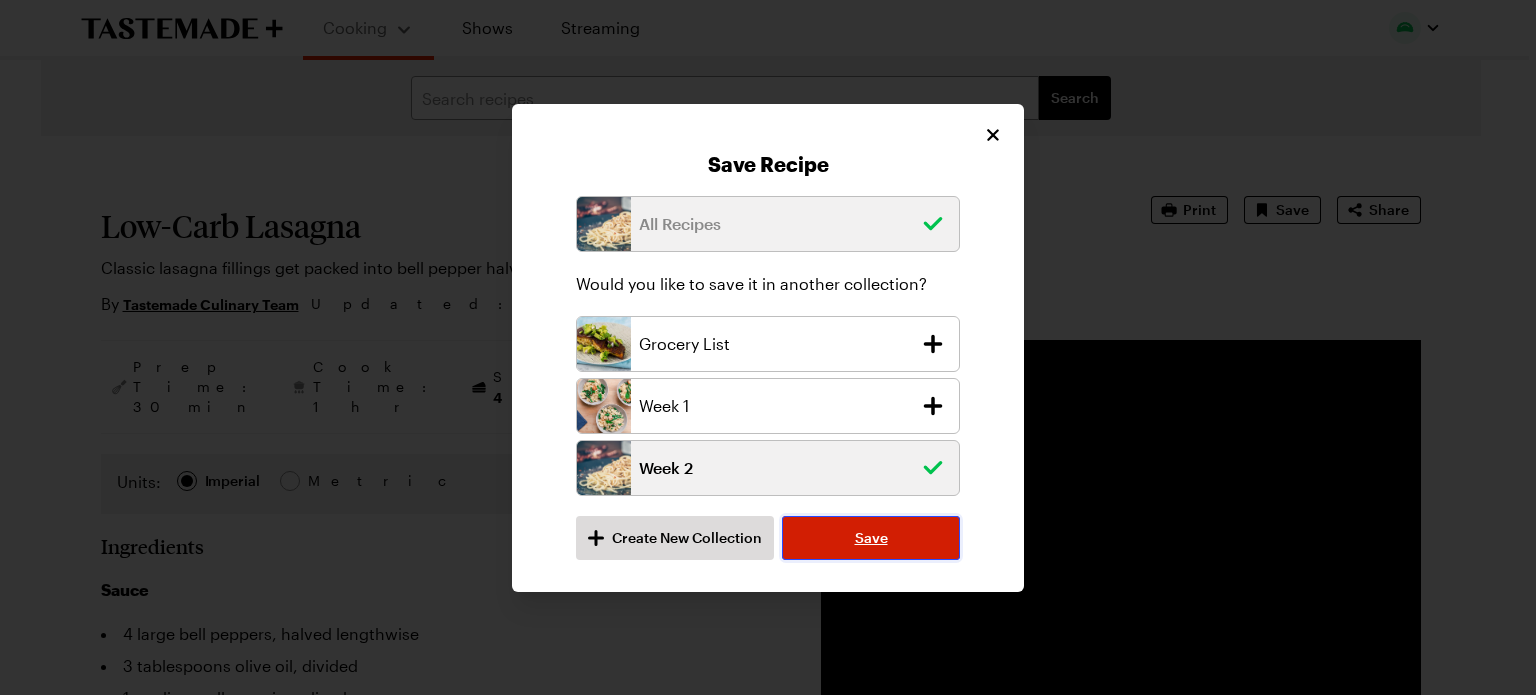 click on "Save" at bounding box center [871, 538] 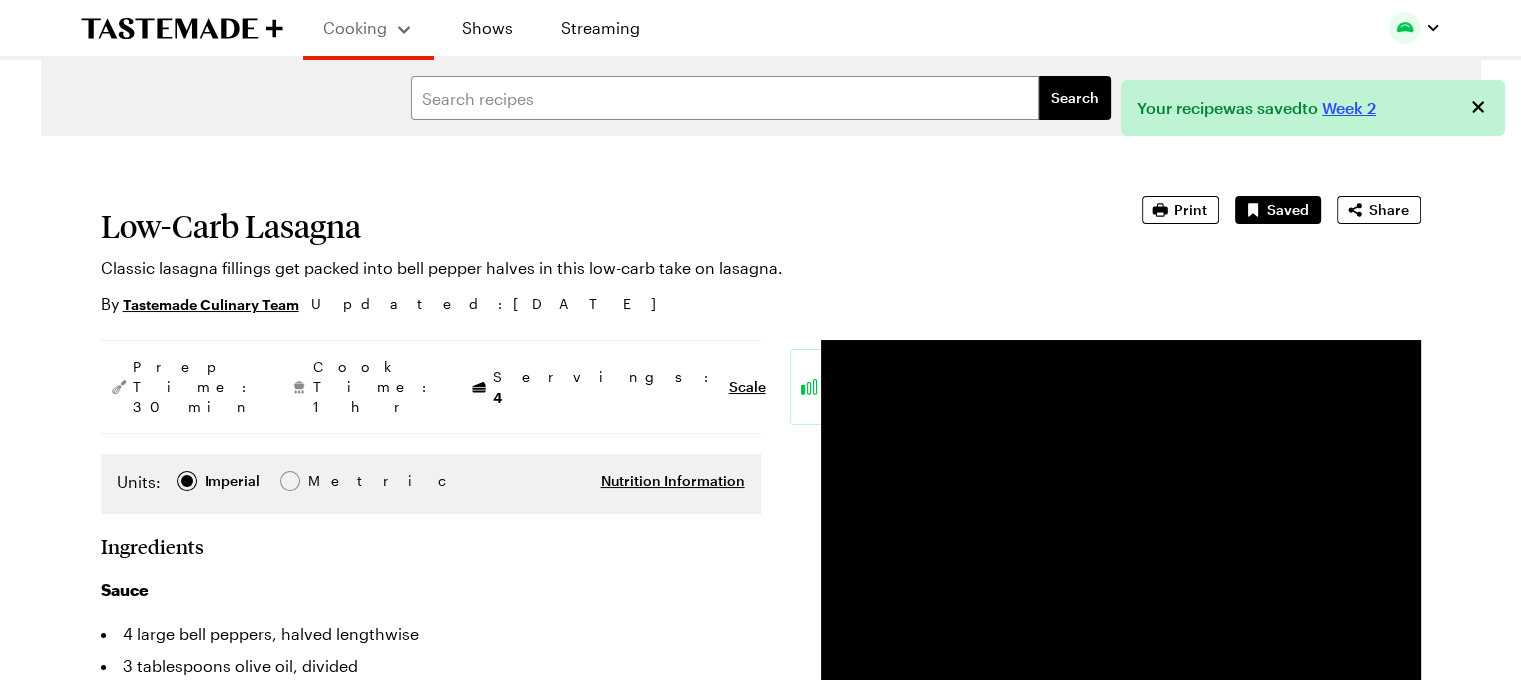 type on "x" 